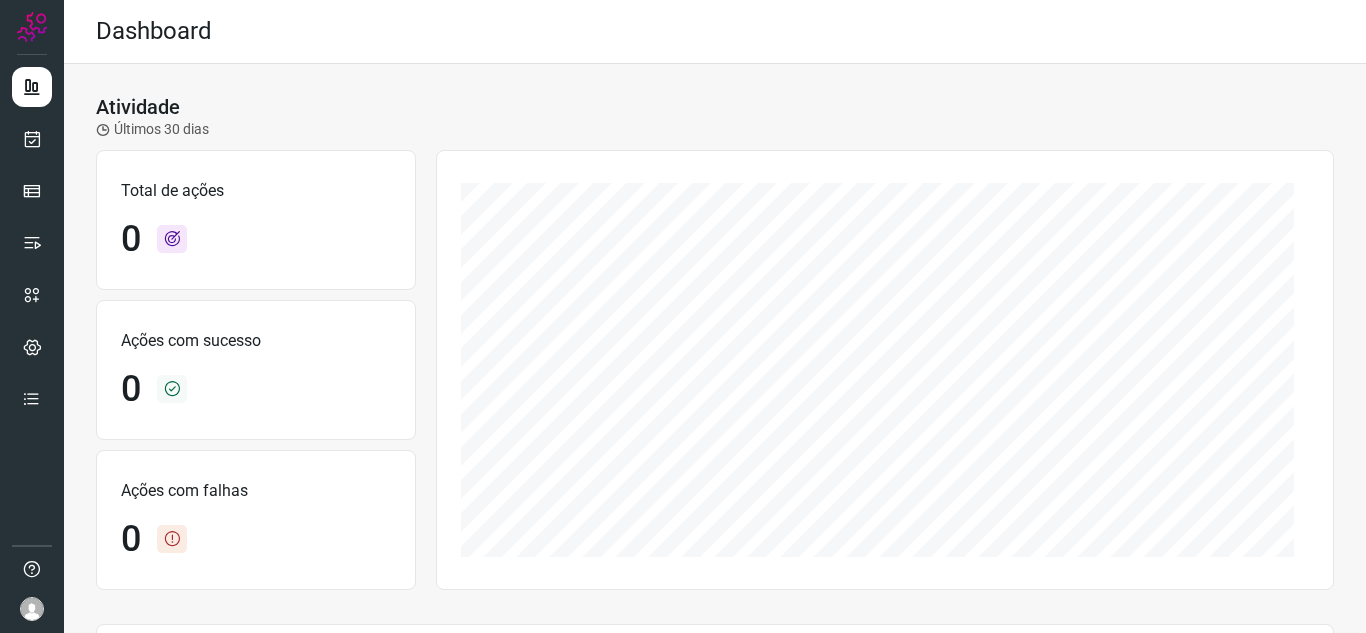 scroll, scrollTop: 0, scrollLeft: 0, axis: both 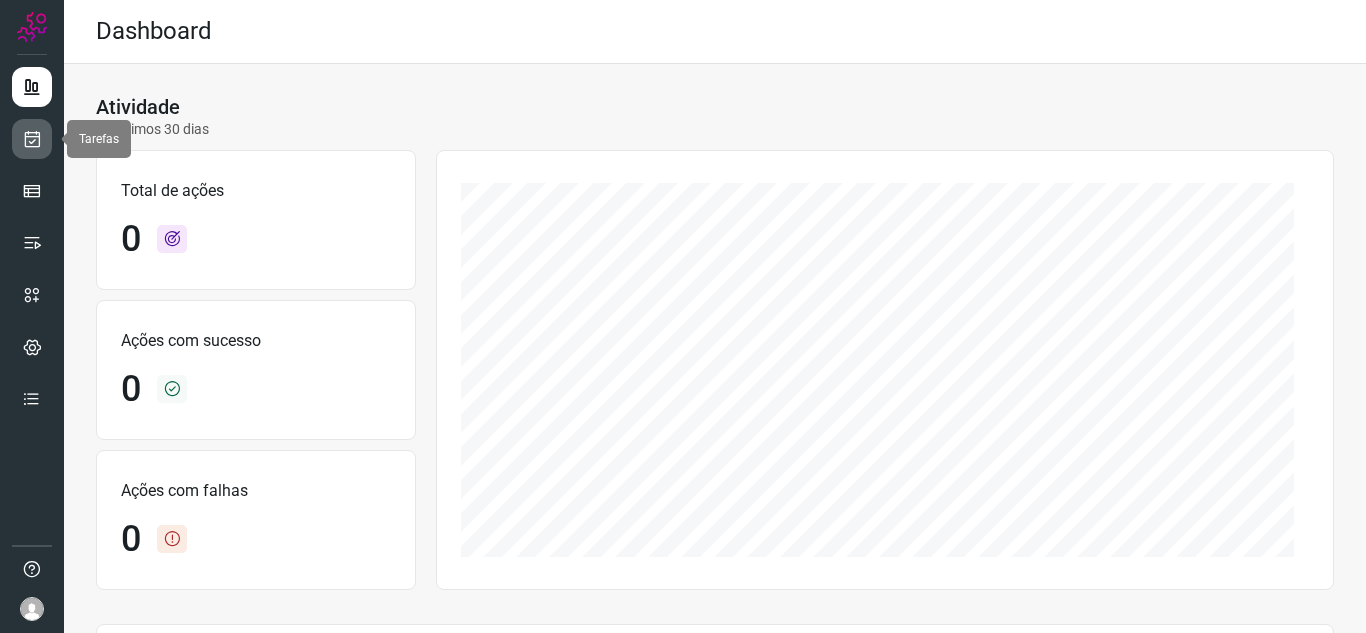 click at bounding box center [32, 139] 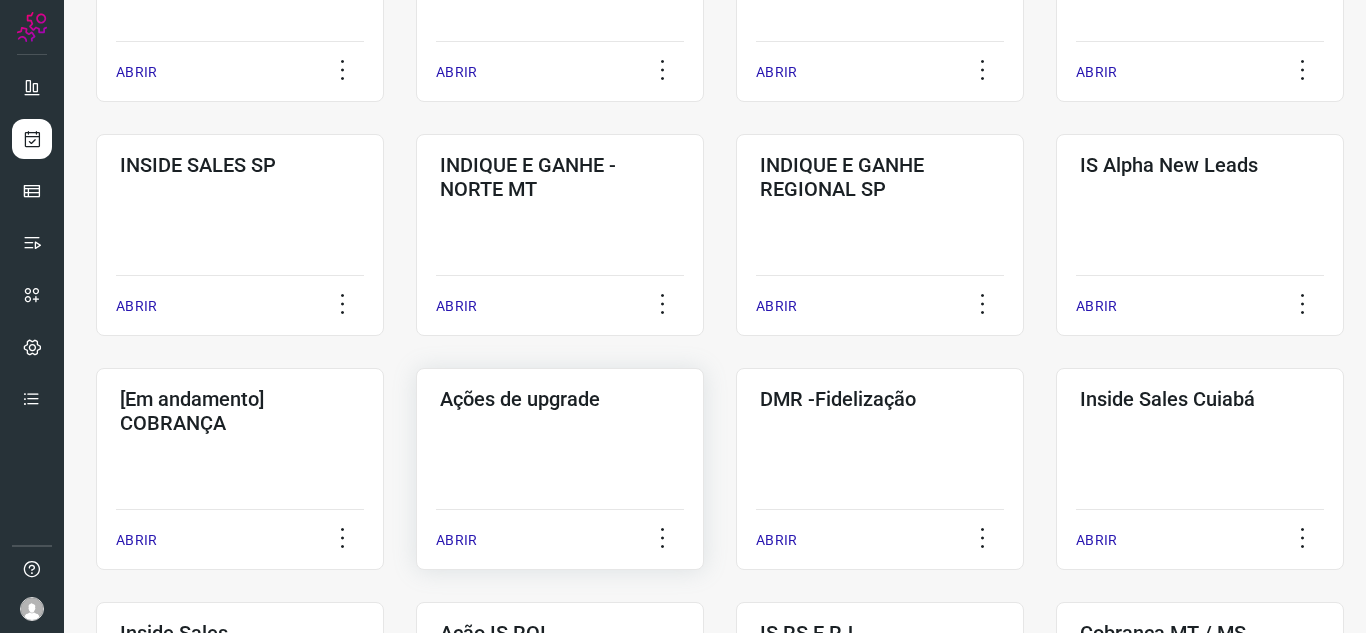 scroll, scrollTop: 600, scrollLeft: 0, axis: vertical 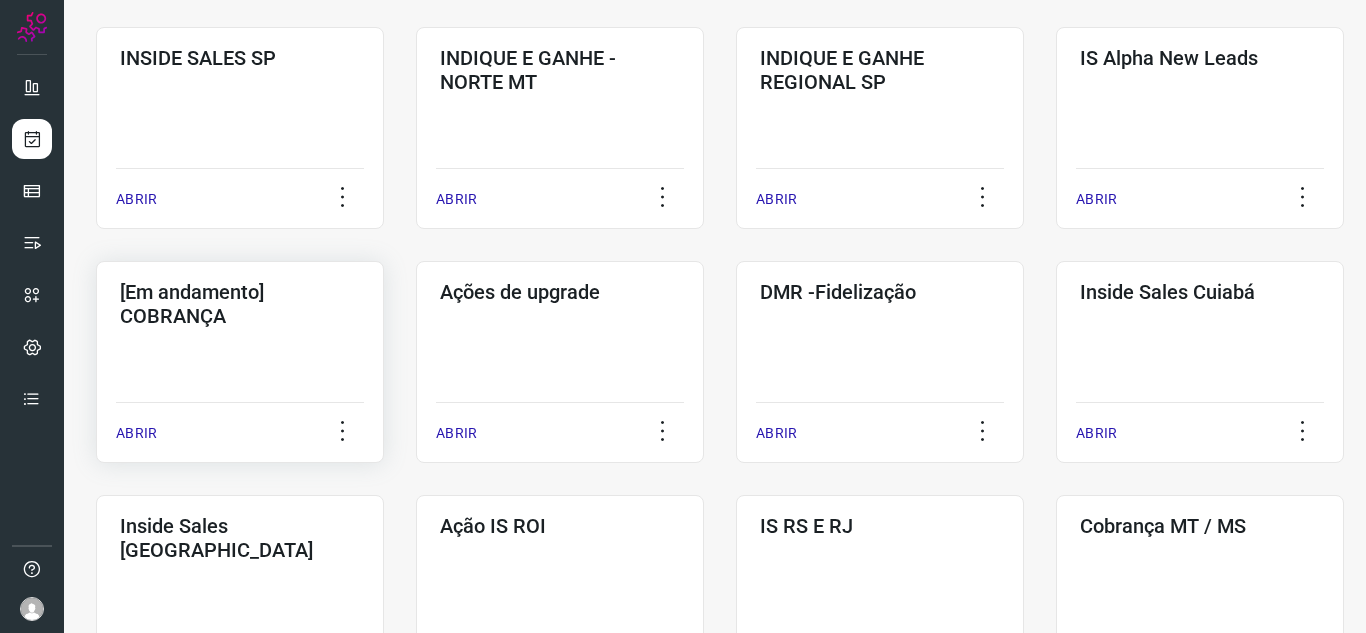 click on "[Em andamento] COBRANÇA" at bounding box center (240, 304) 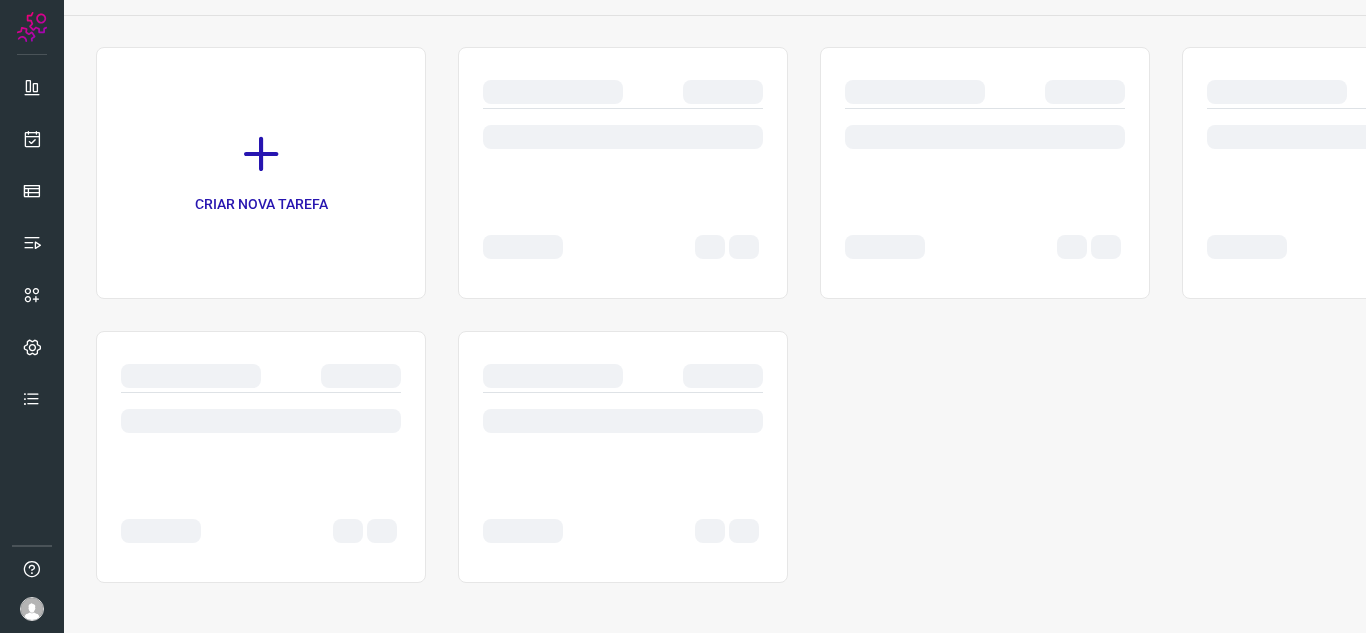 scroll, scrollTop: 112, scrollLeft: 0, axis: vertical 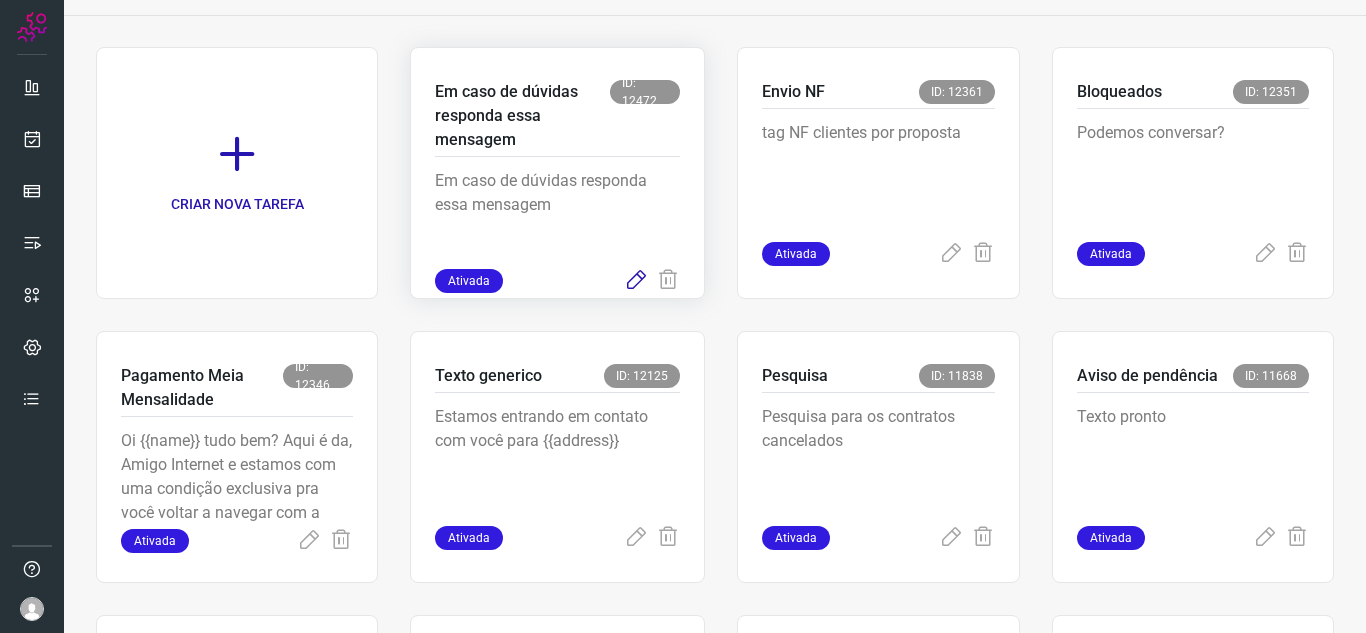 click at bounding box center (636, 281) 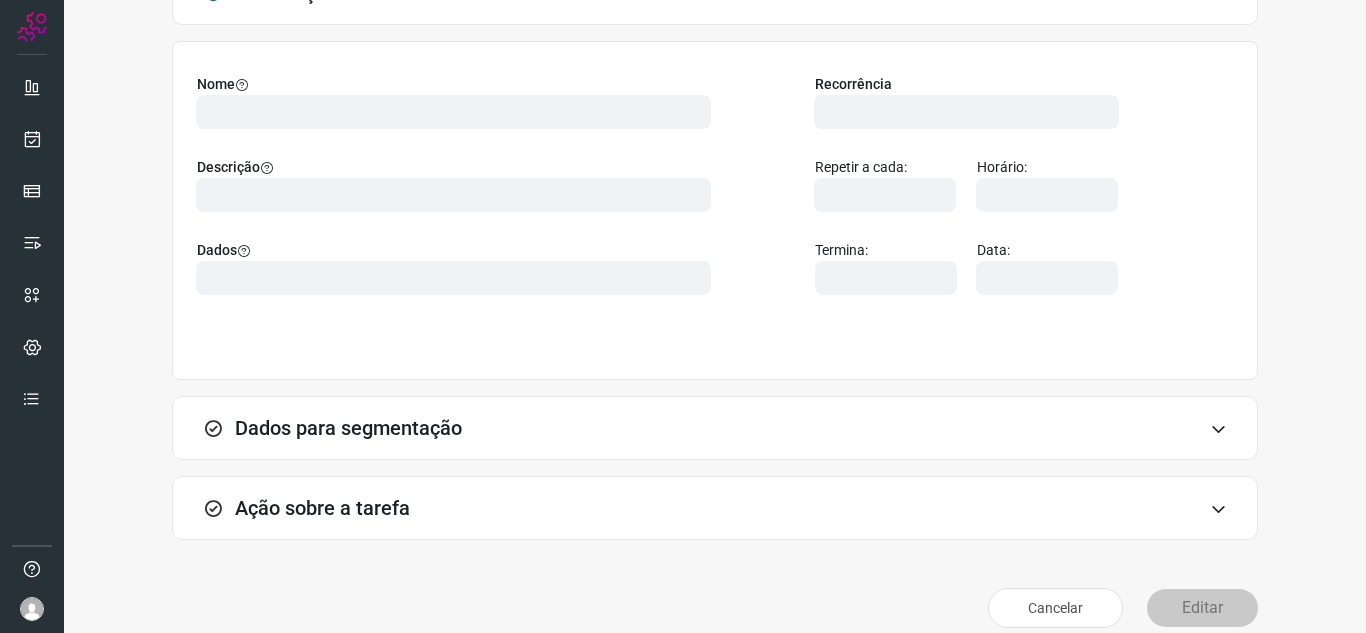 scroll, scrollTop: 177, scrollLeft: 0, axis: vertical 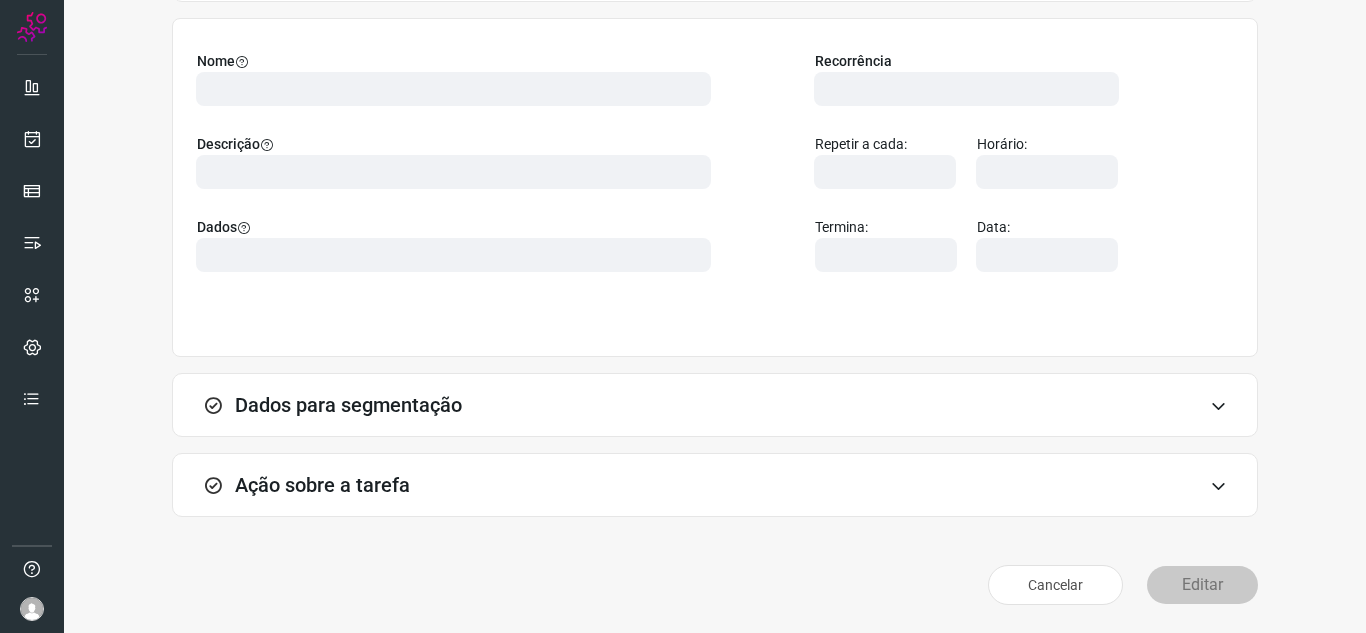 type on "569901" 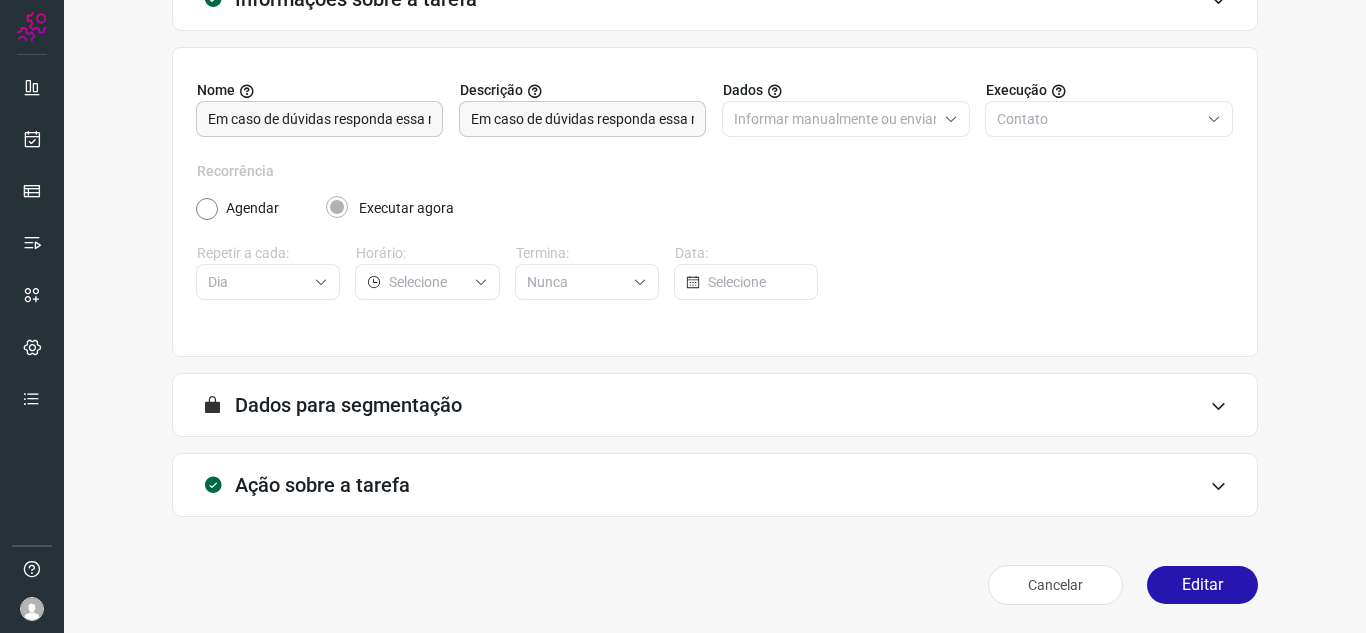 scroll, scrollTop: 148, scrollLeft: 0, axis: vertical 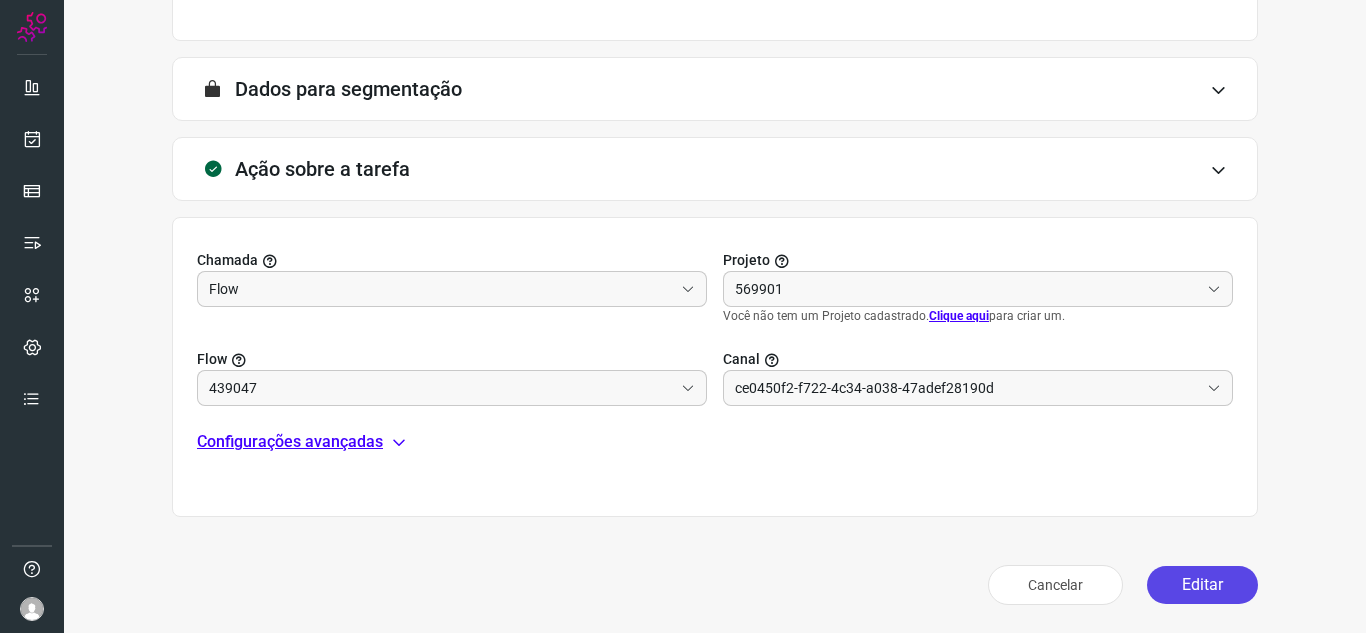 click on "Editar" at bounding box center [1202, 585] 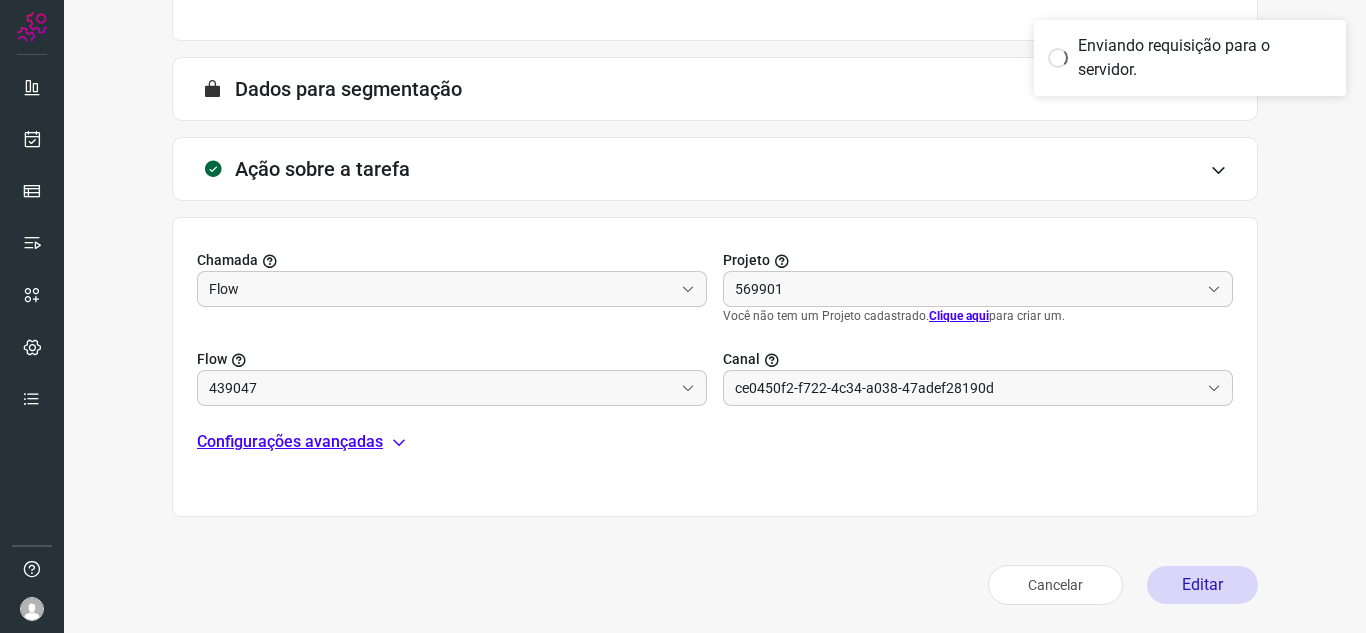 type on "Amigo 0800" 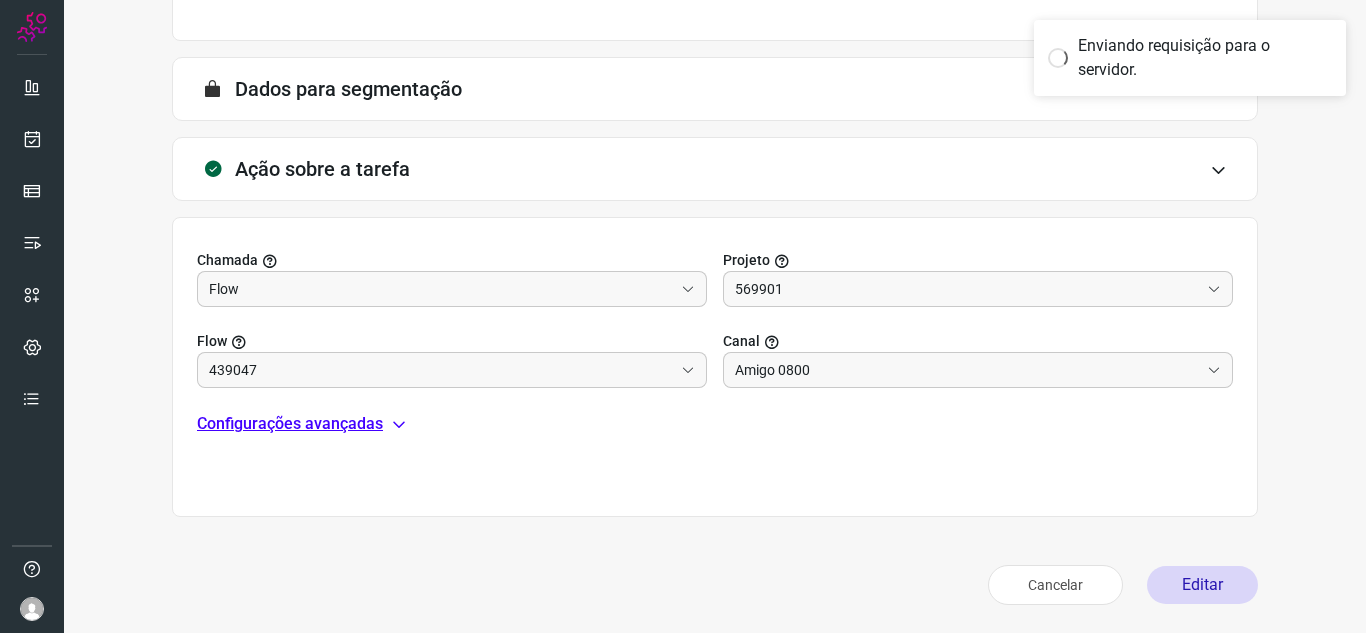 type on "Cobrança" 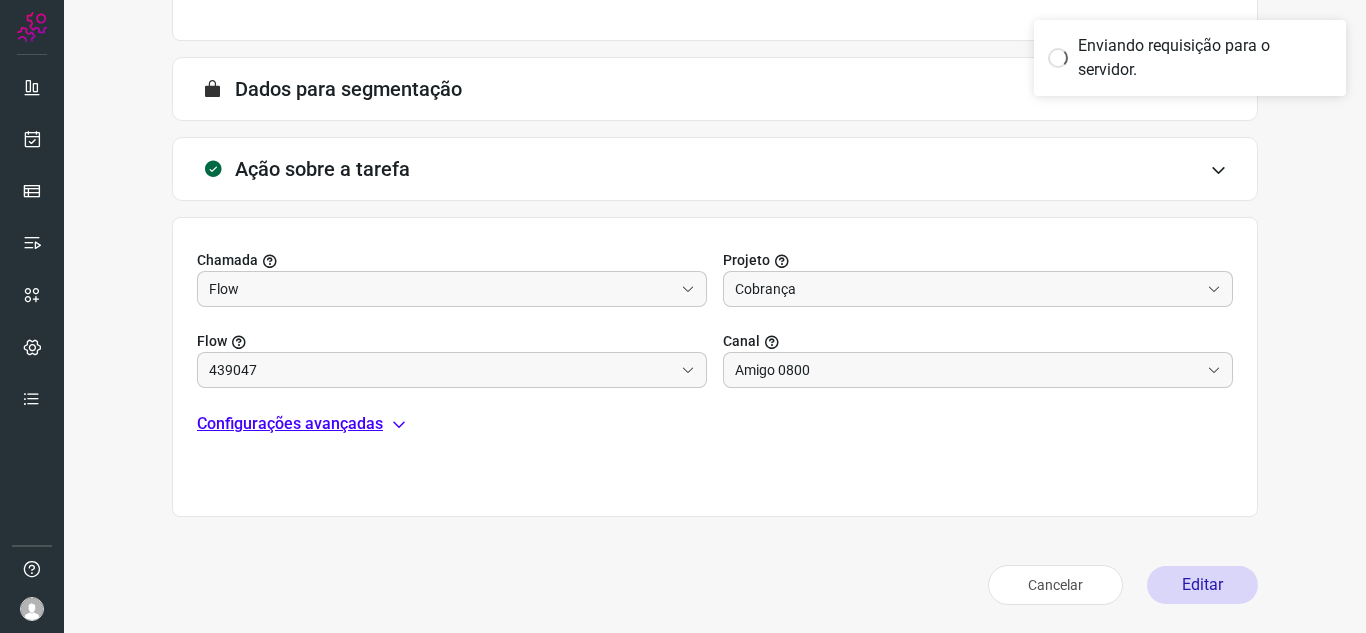 type on "Texto generico" 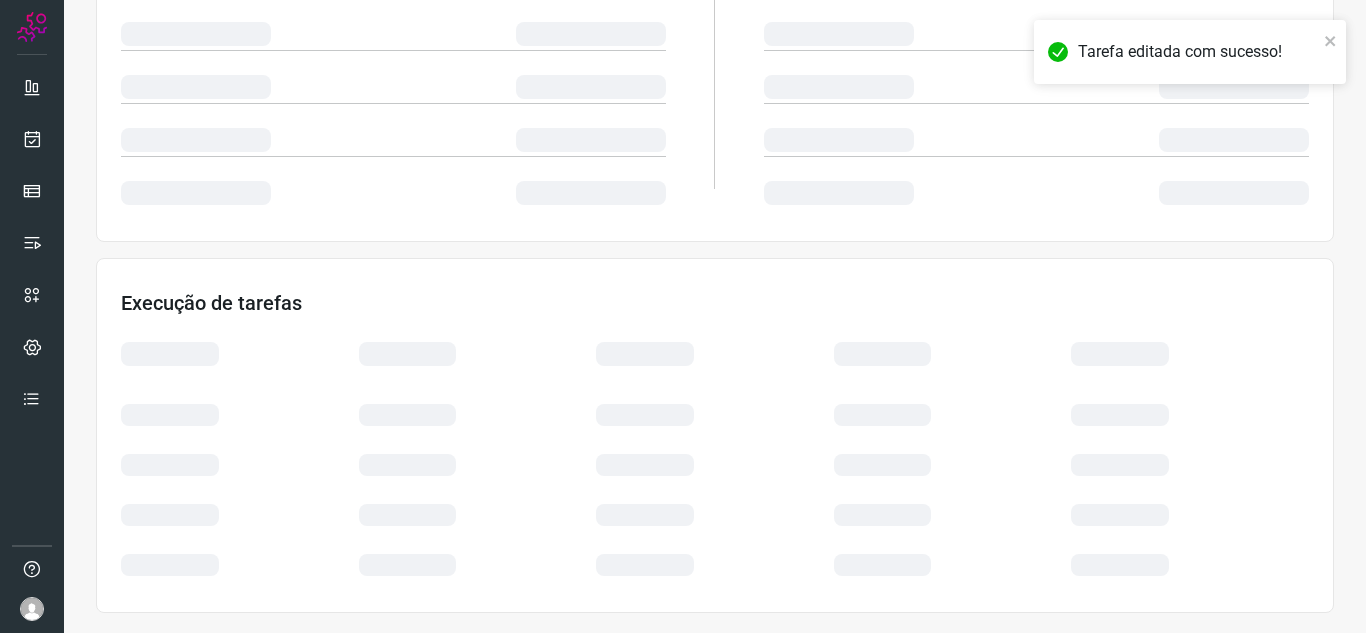 scroll, scrollTop: 400, scrollLeft: 0, axis: vertical 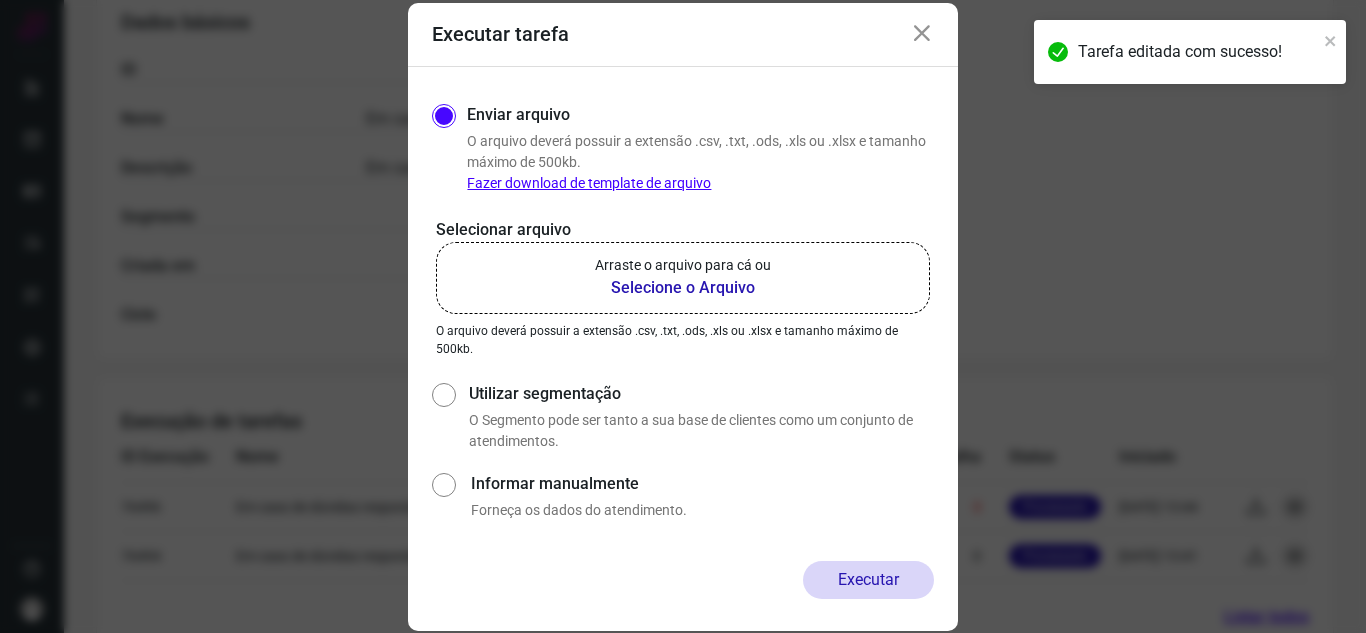 click at bounding box center [922, 34] 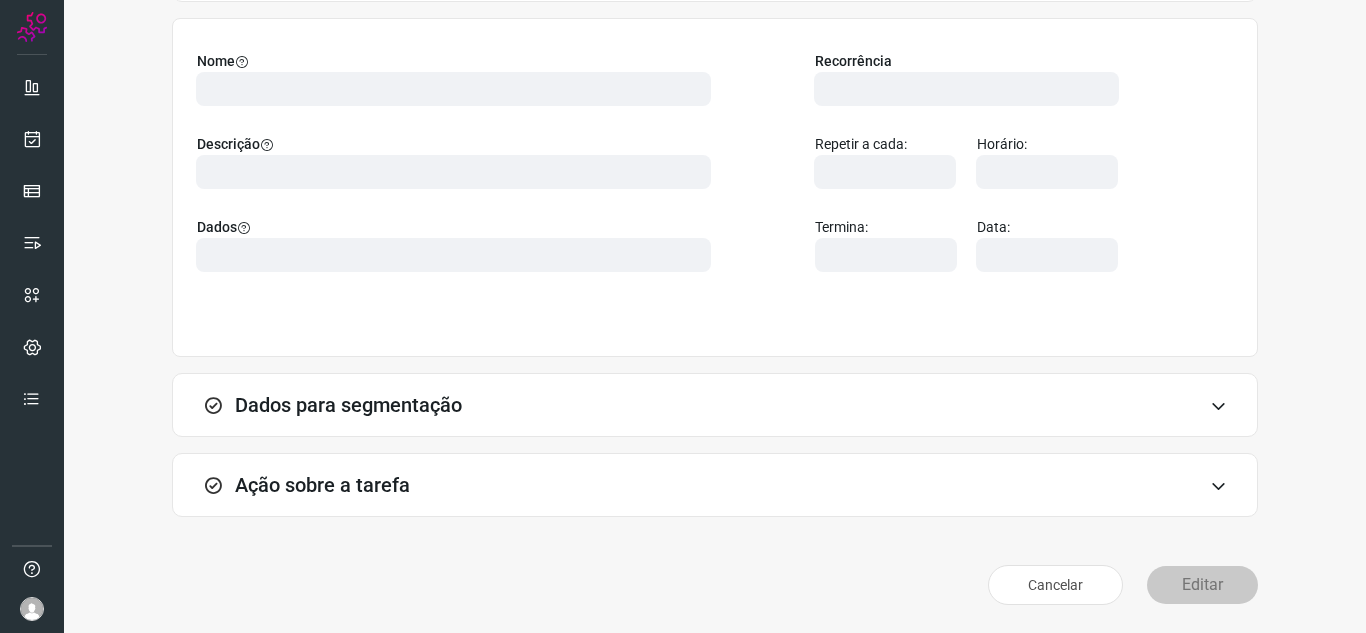 scroll, scrollTop: 148, scrollLeft: 0, axis: vertical 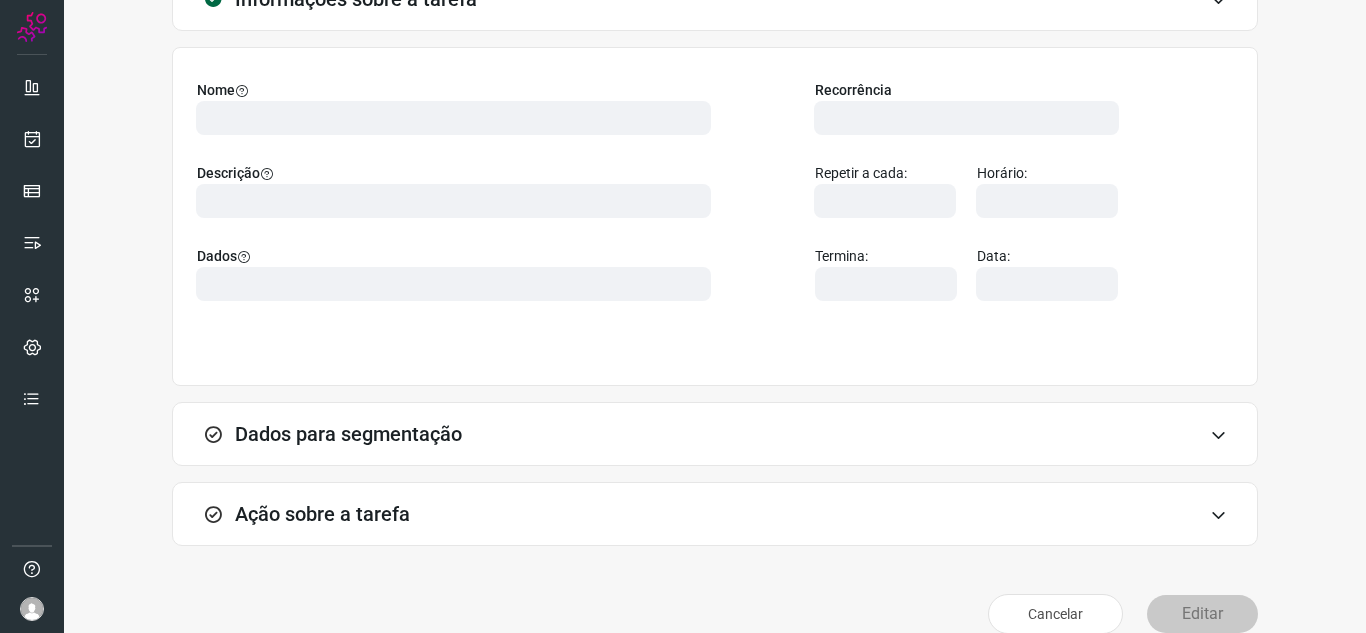 click on "Ação sobre a tarefa" at bounding box center (322, 514) 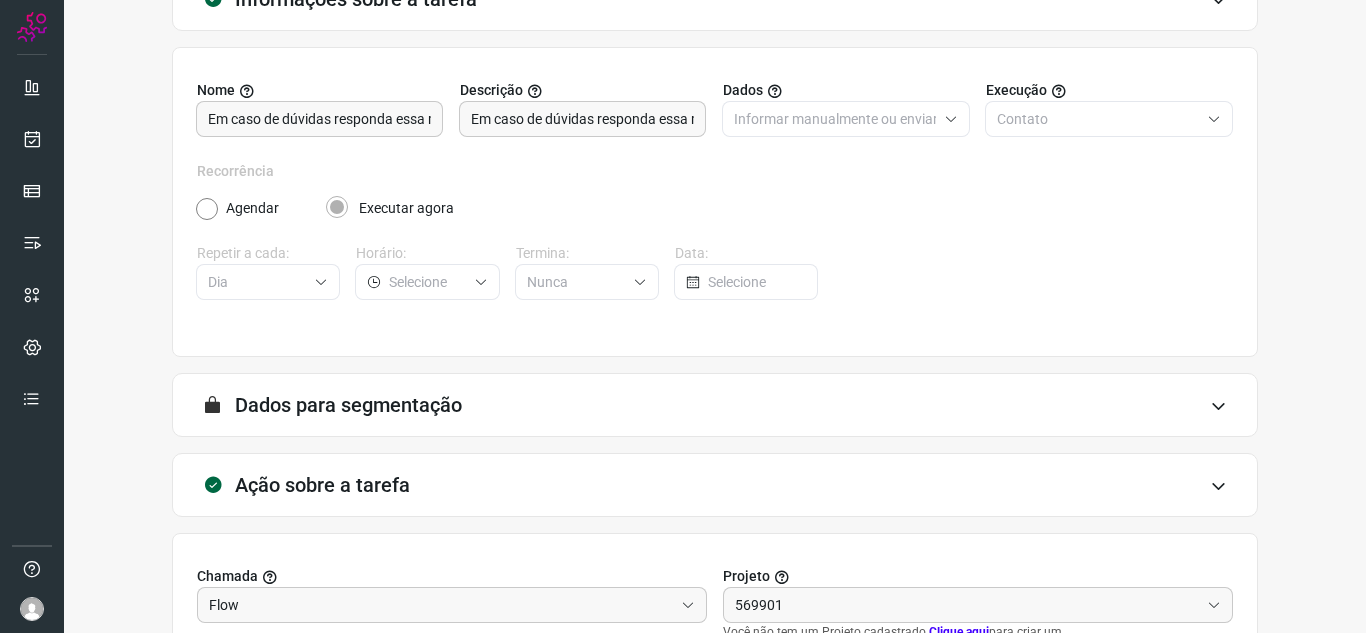 scroll, scrollTop: 464, scrollLeft: 0, axis: vertical 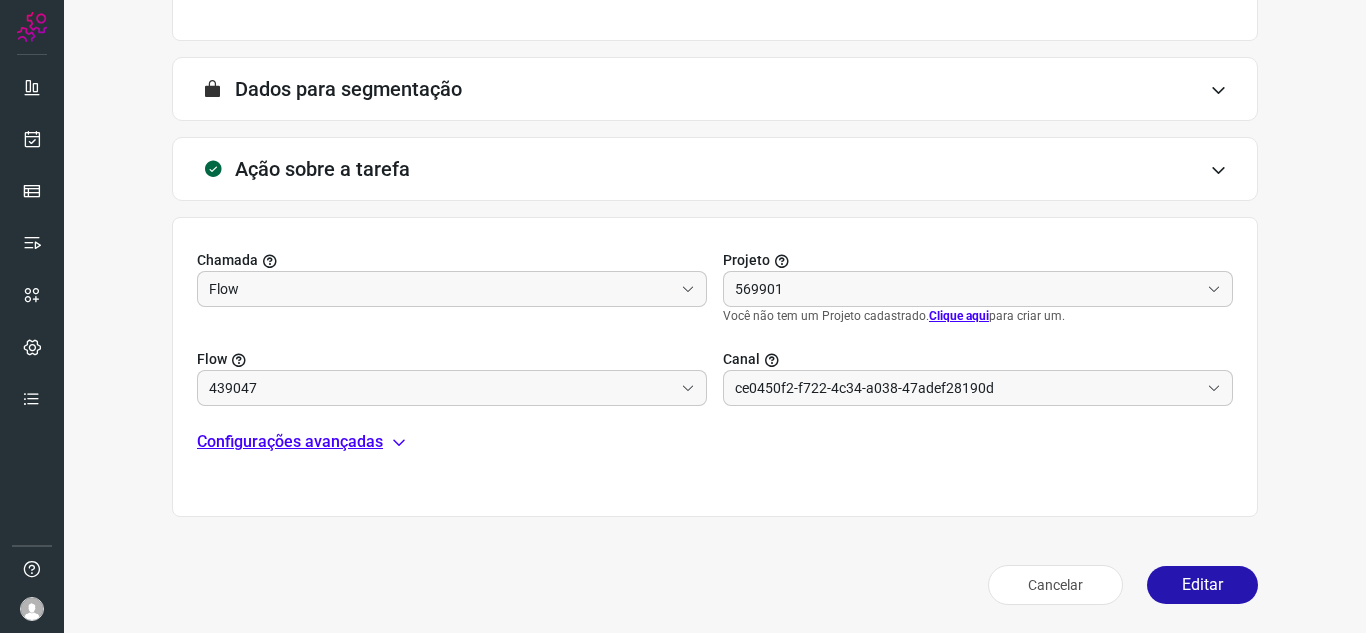 click on "Configurações avançadas" at bounding box center [290, 442] 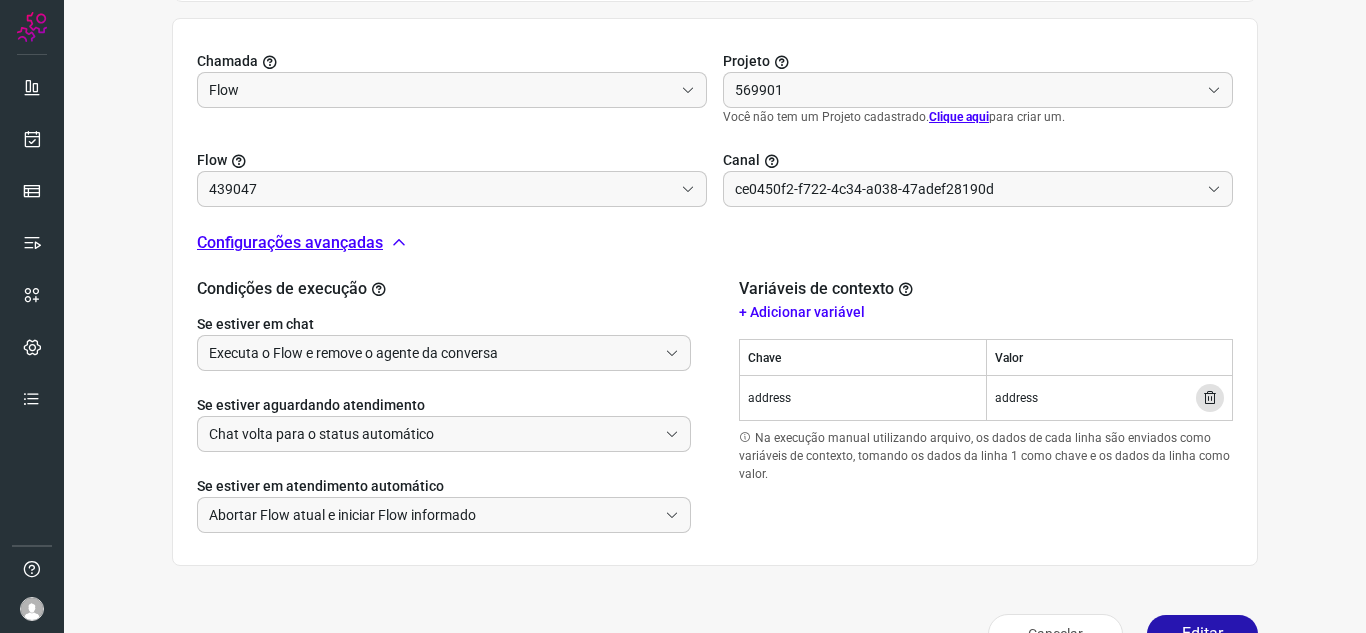 scroll, scrollTop: 664, scrollLeft: 0, axis: vertical 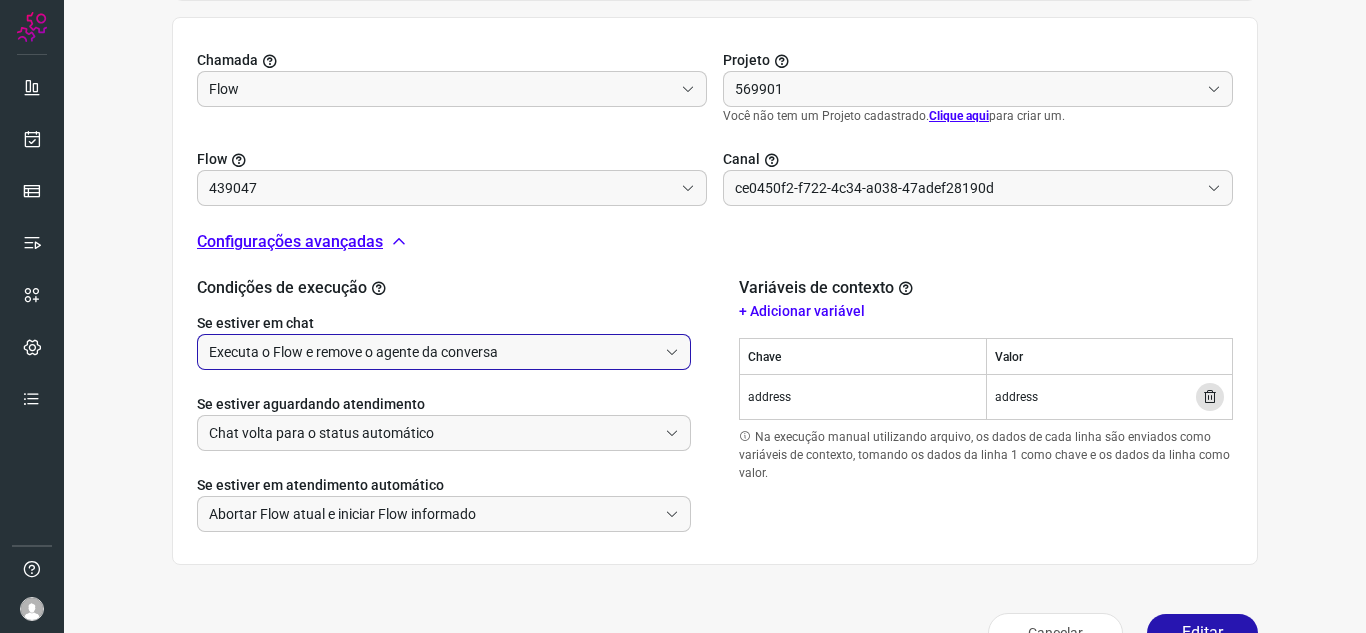 click on "Executa o Flow e remove o agente da conversa" at bounding box center (433, 352) 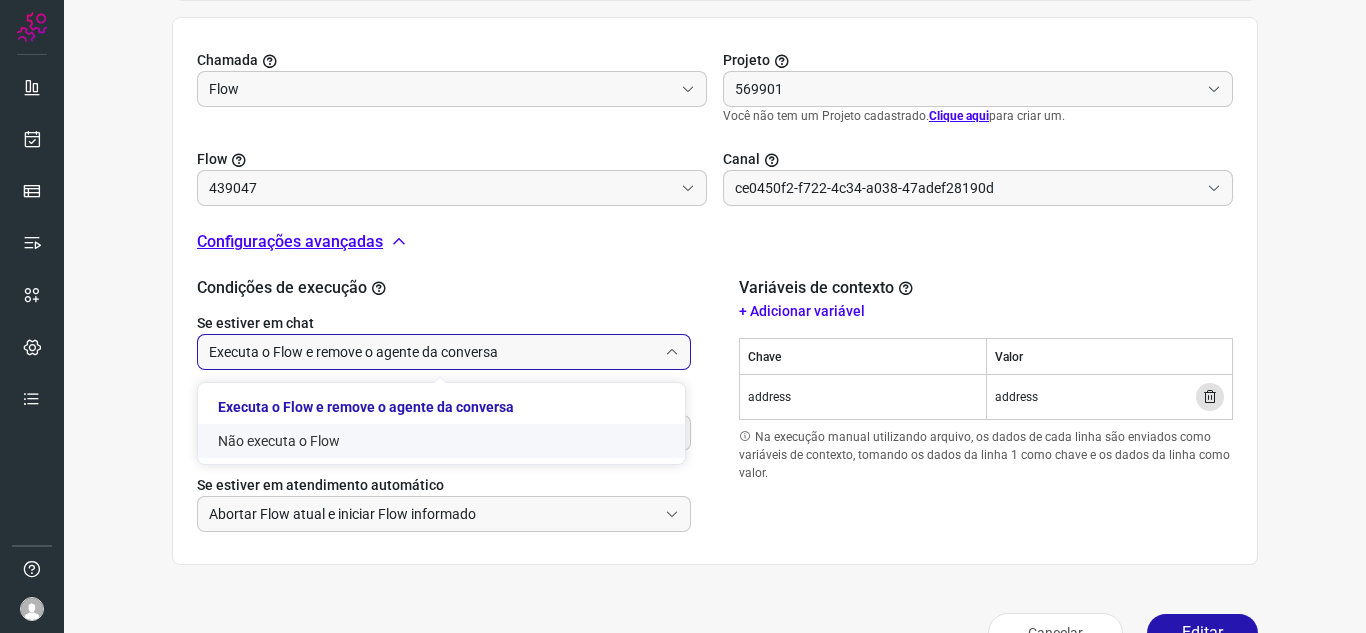 click on "Não executa o Flow" 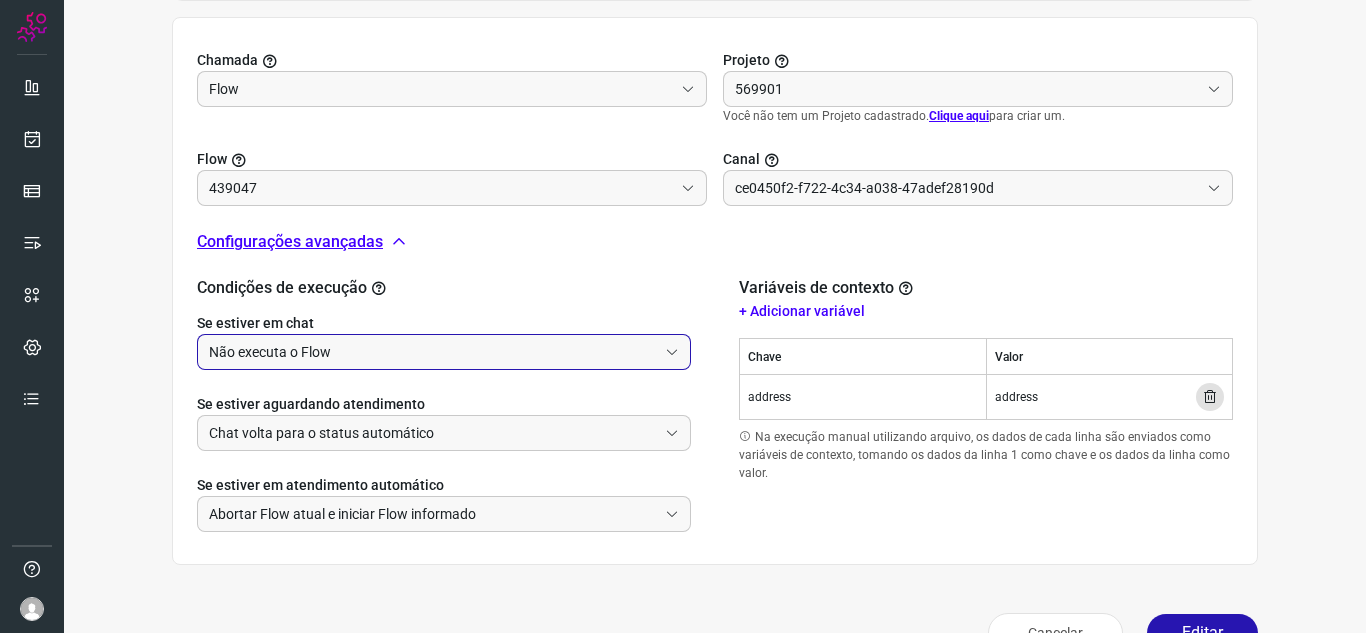 type on "Cobrança" 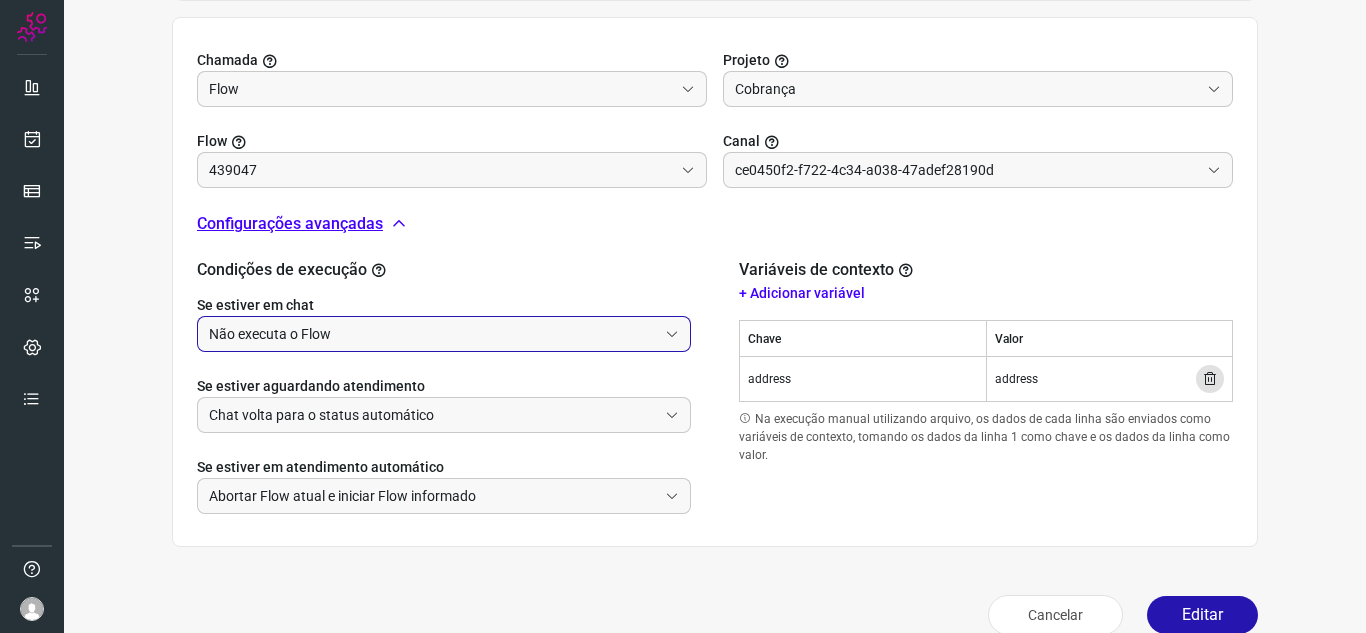scroll, scrollTop: 694, scrollLeft: 0, axis: vertical 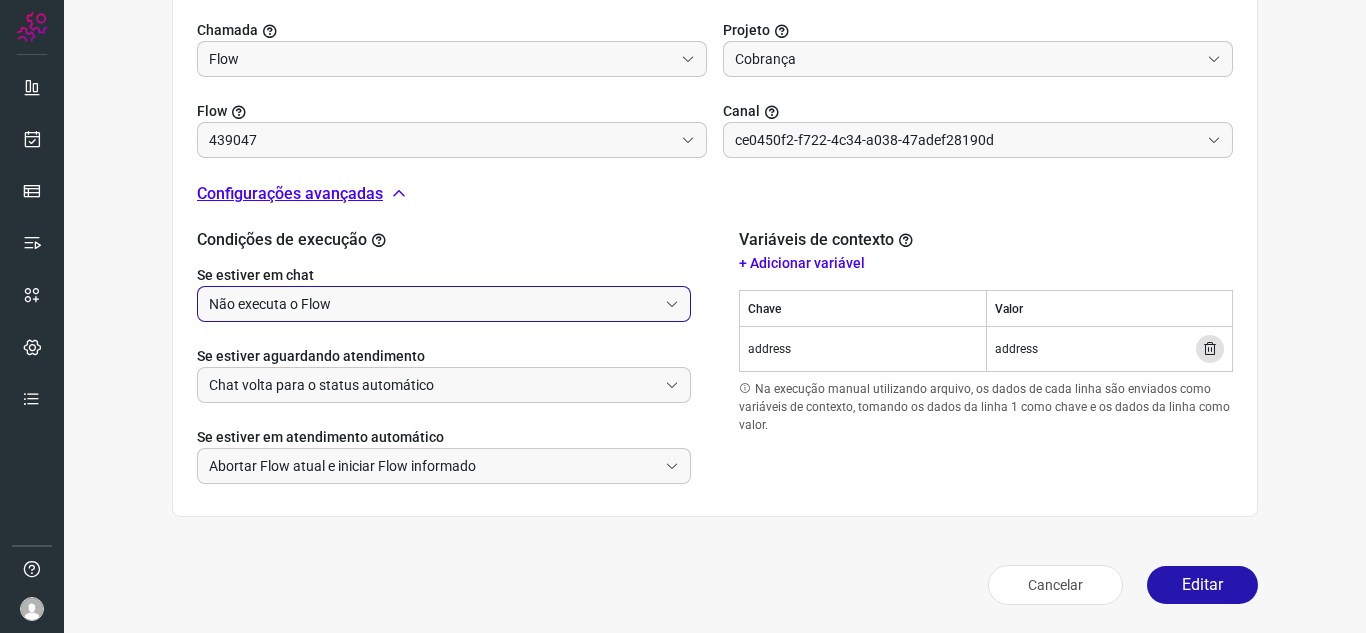 type on "Amigo 0800" 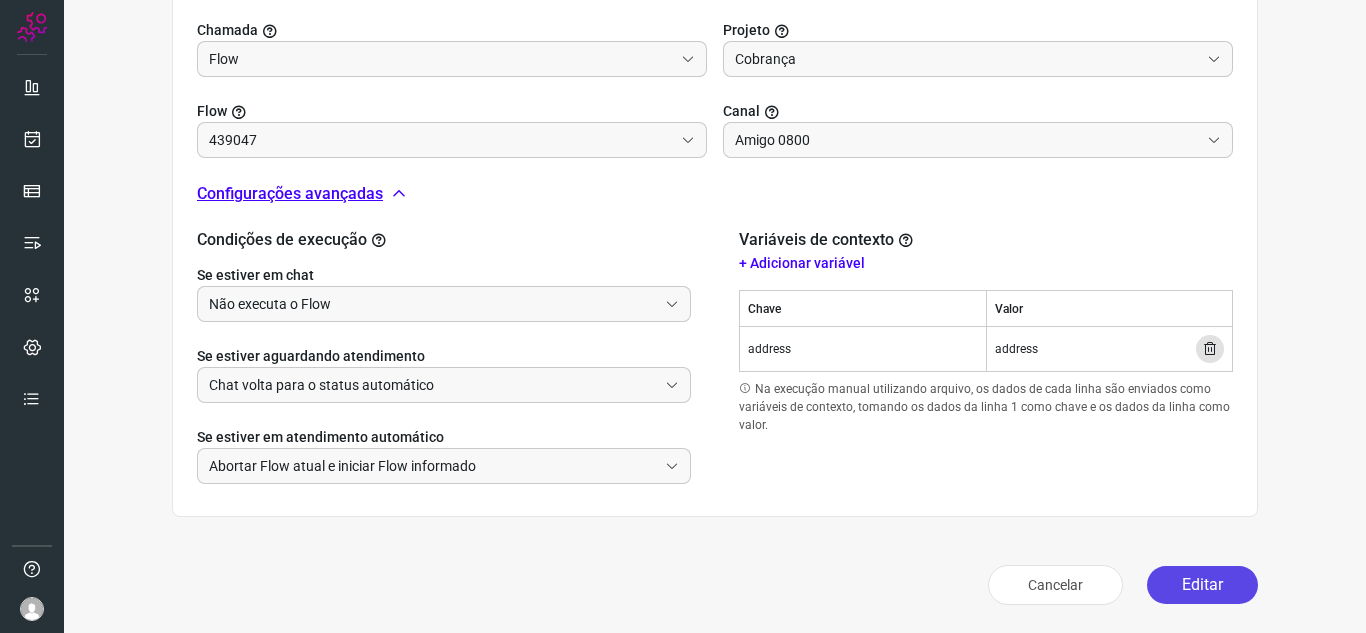 click on "Editar" at bounding box center (1202, 585) 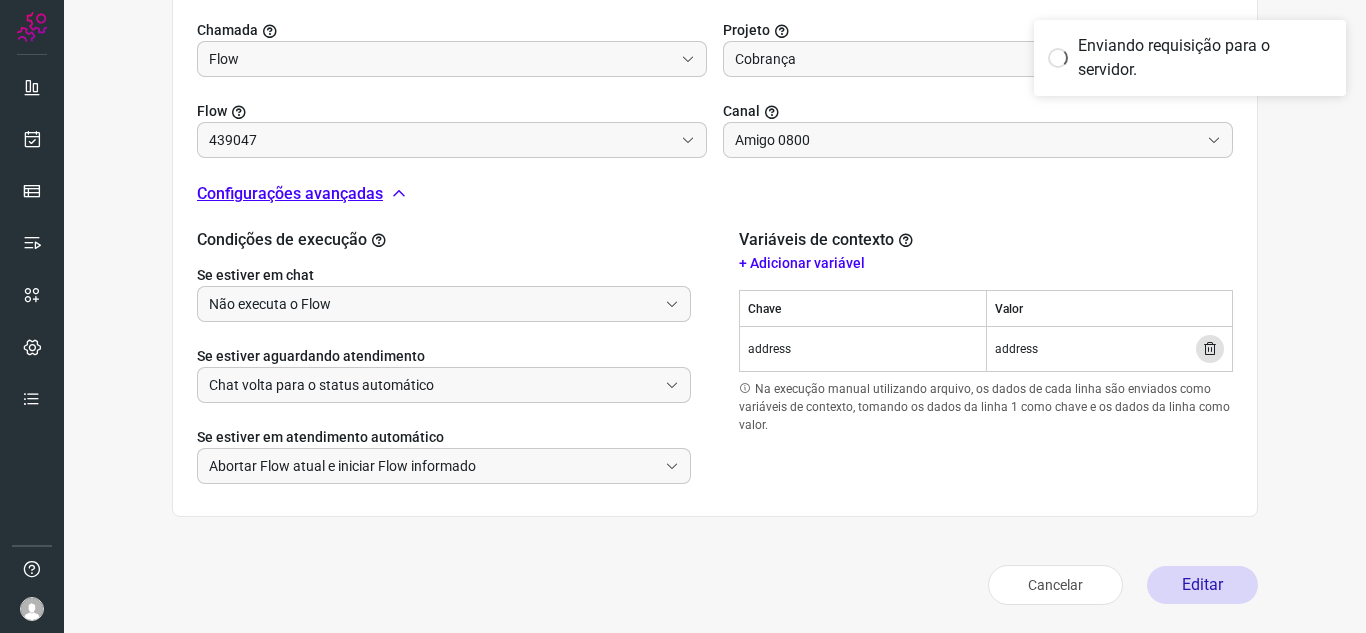 type on "Texto generico" 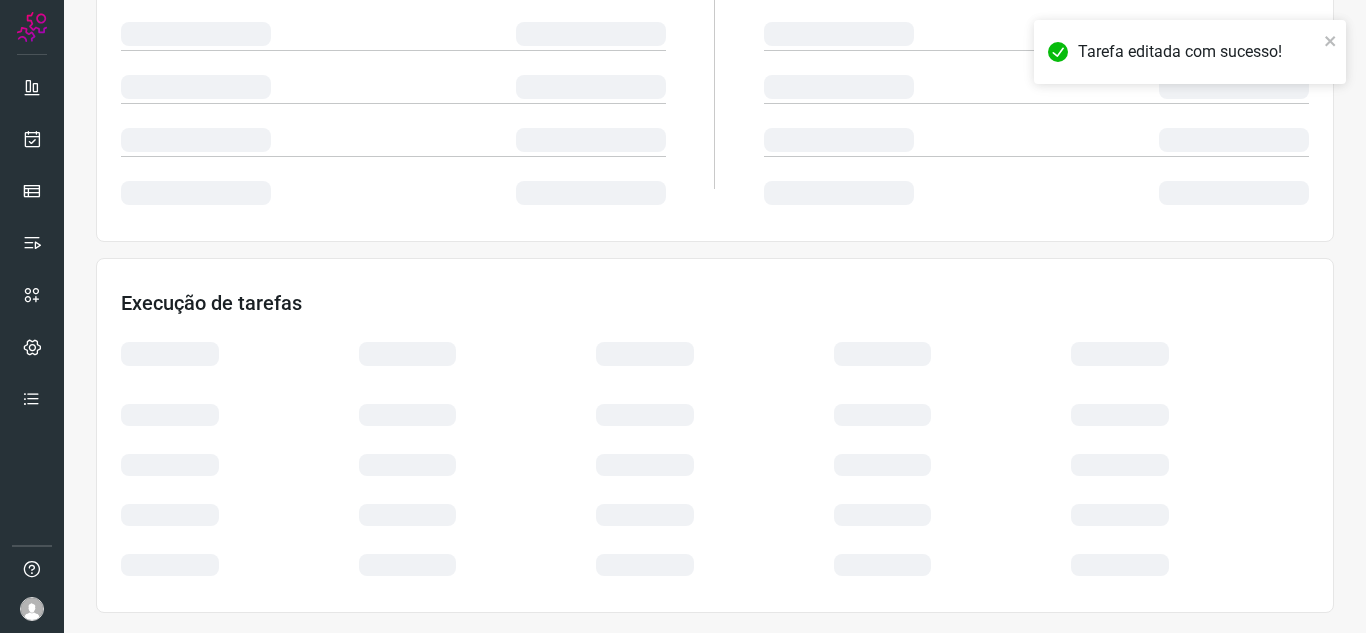 scroll, scrollTop: 400, scrollLeft: 0, axis: vertical 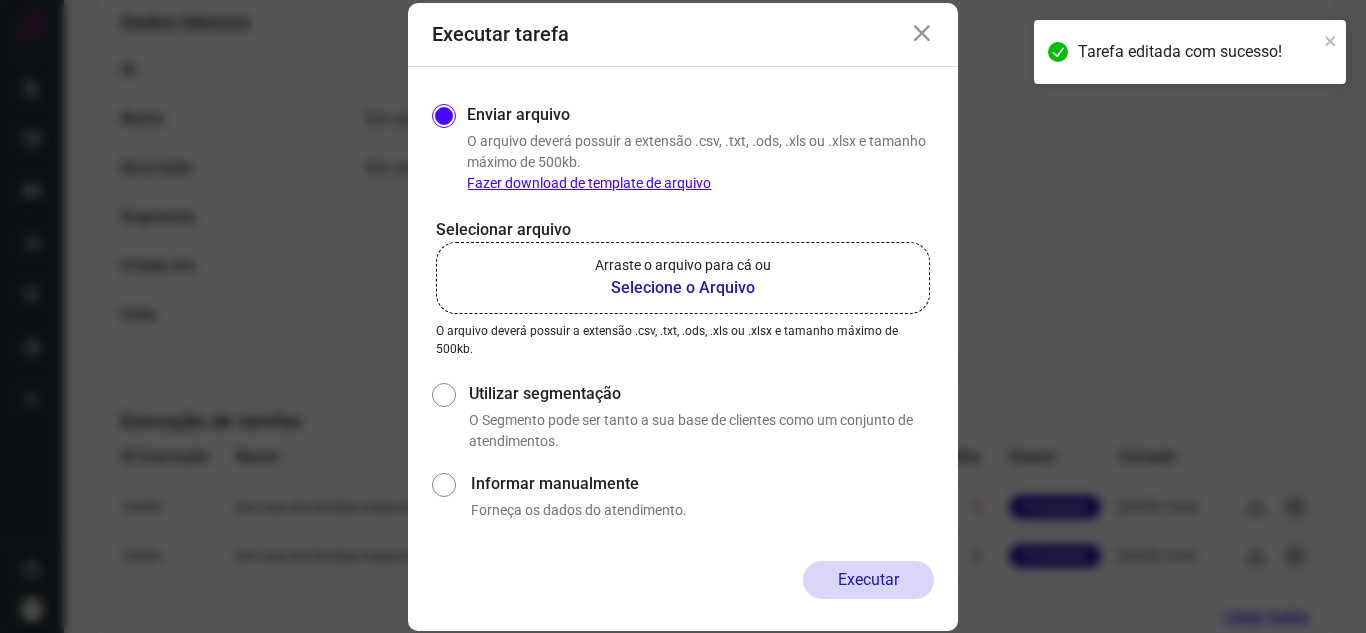 click on "Arraste o arquivo para cá ou Selecione o Arquivo" 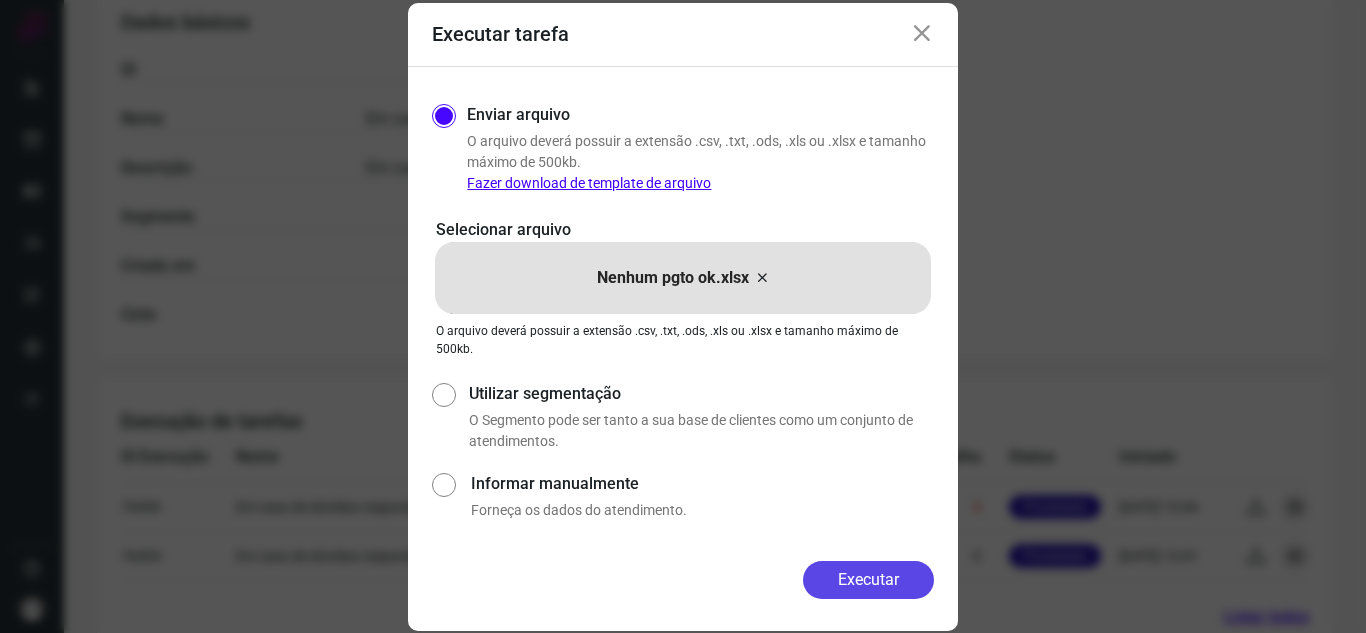 click on "Executar" at bounding box center [868, 580] 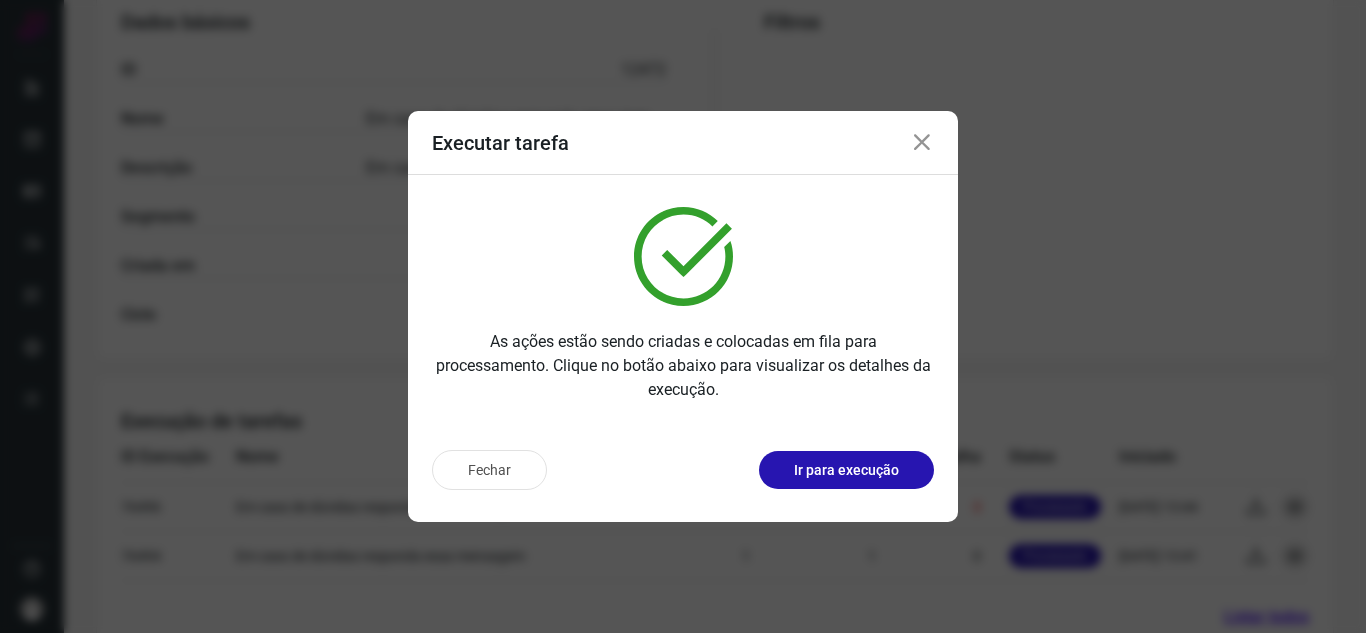click on "Executar tarefa" at bounding box center (683, 143) 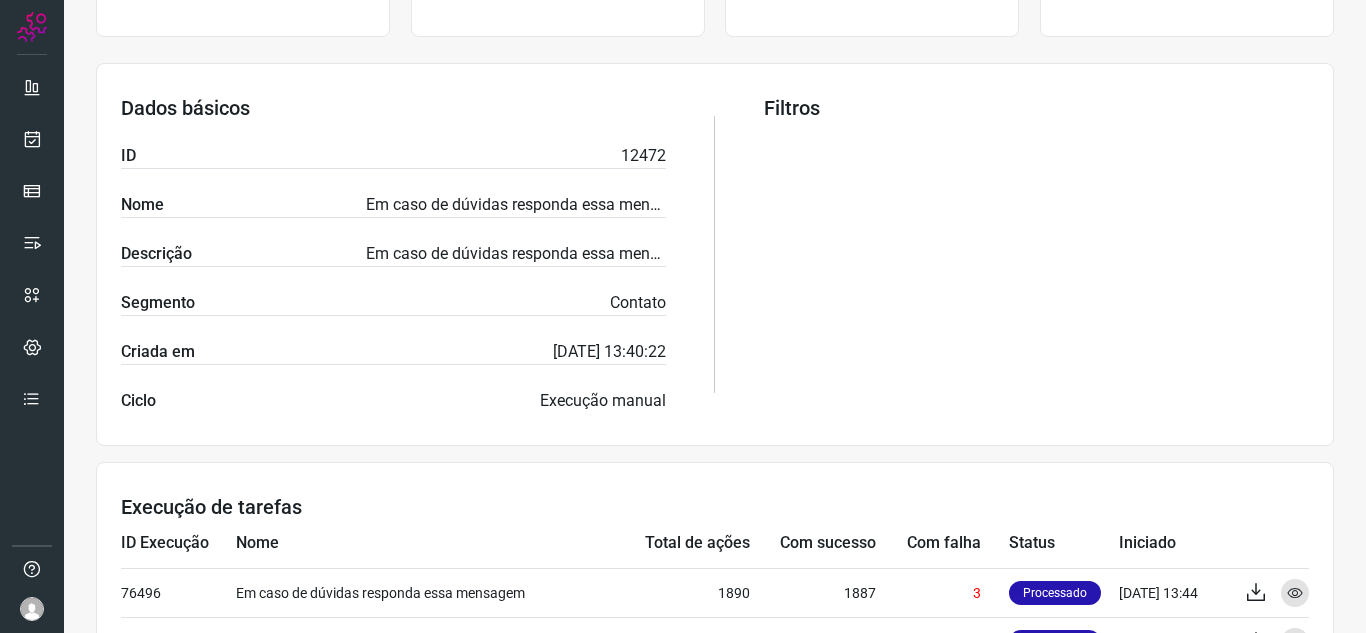 scroll, scrollTop: 200, scrollLeft: 0, axis: vertical 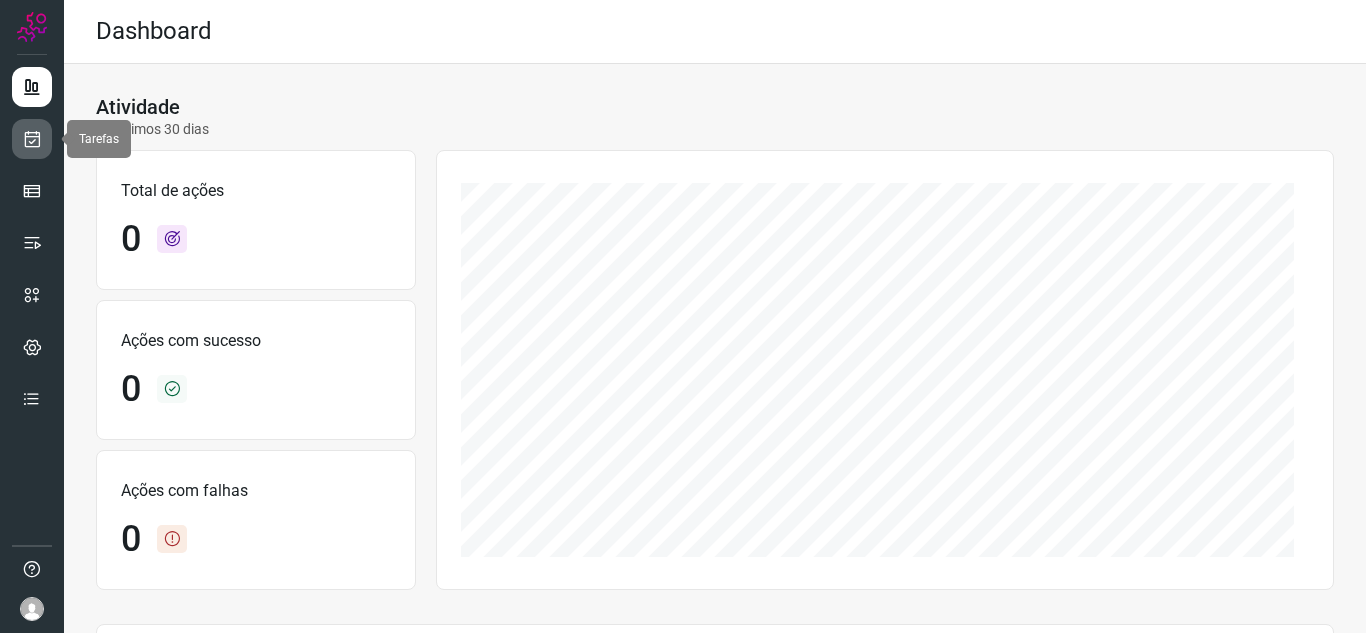 click at bounding box center [32, 139] 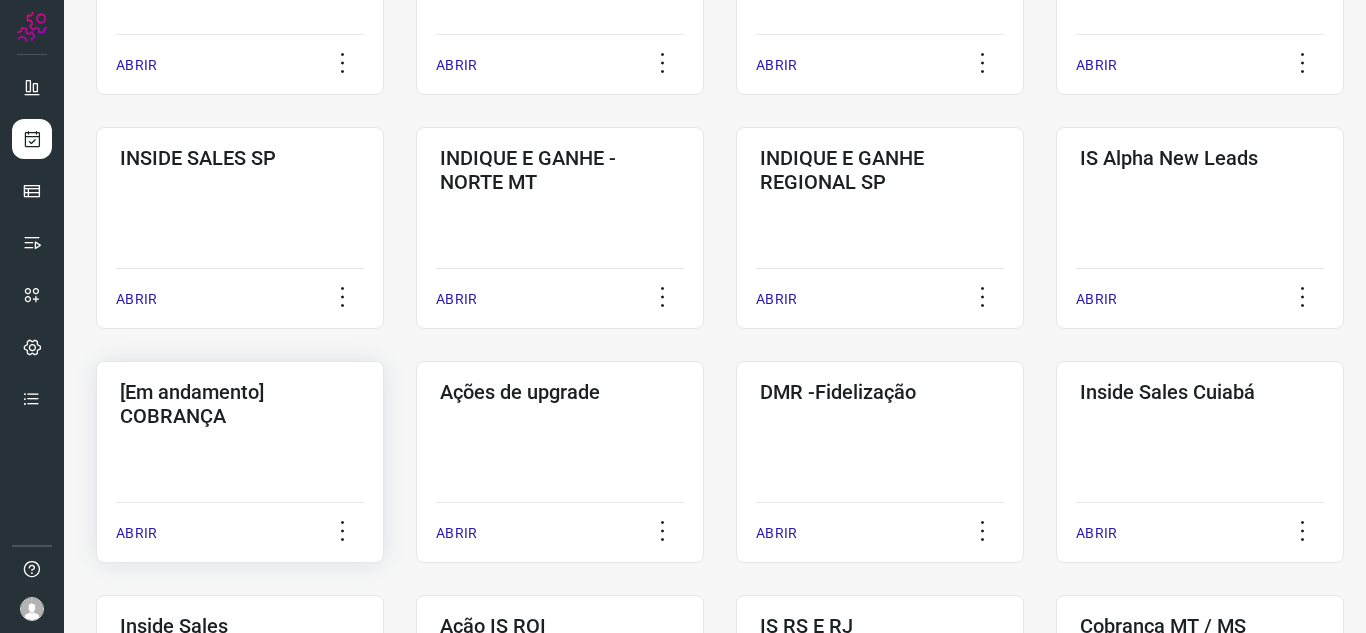 click on "[Em andamento] COBRANÇA" at bounding box center (240, 404) 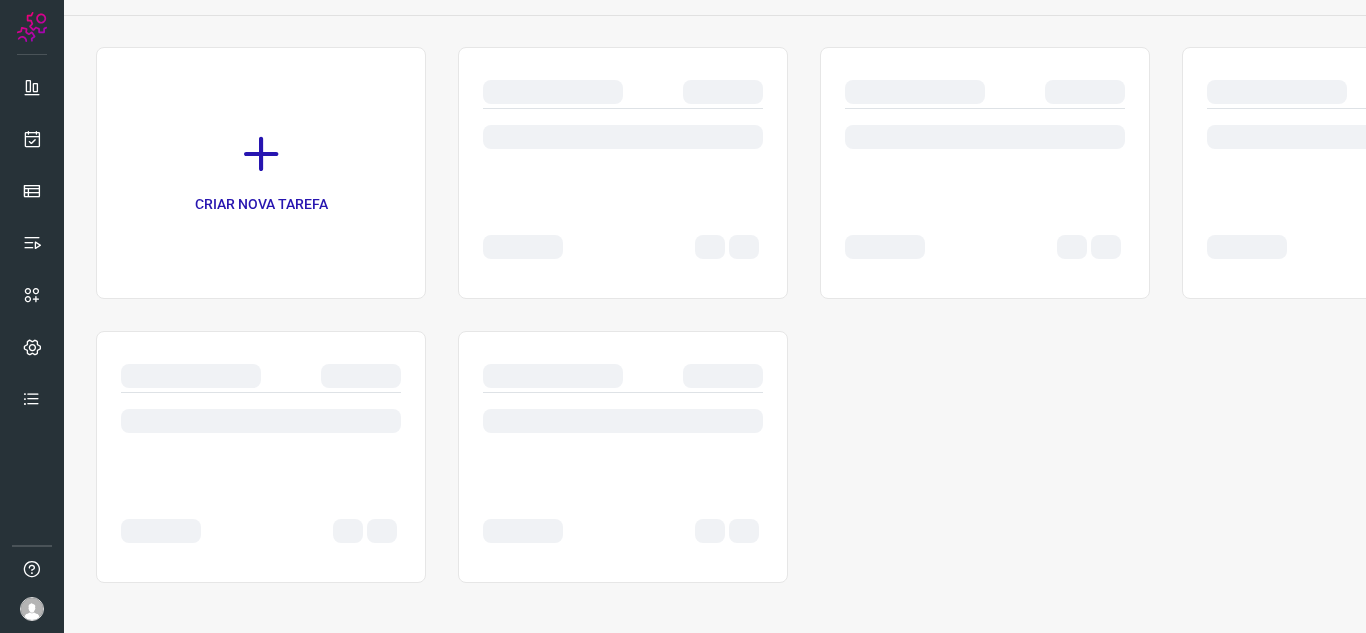 scroll, scrollTop: 112, scrollLeft: 0, axis: vertical 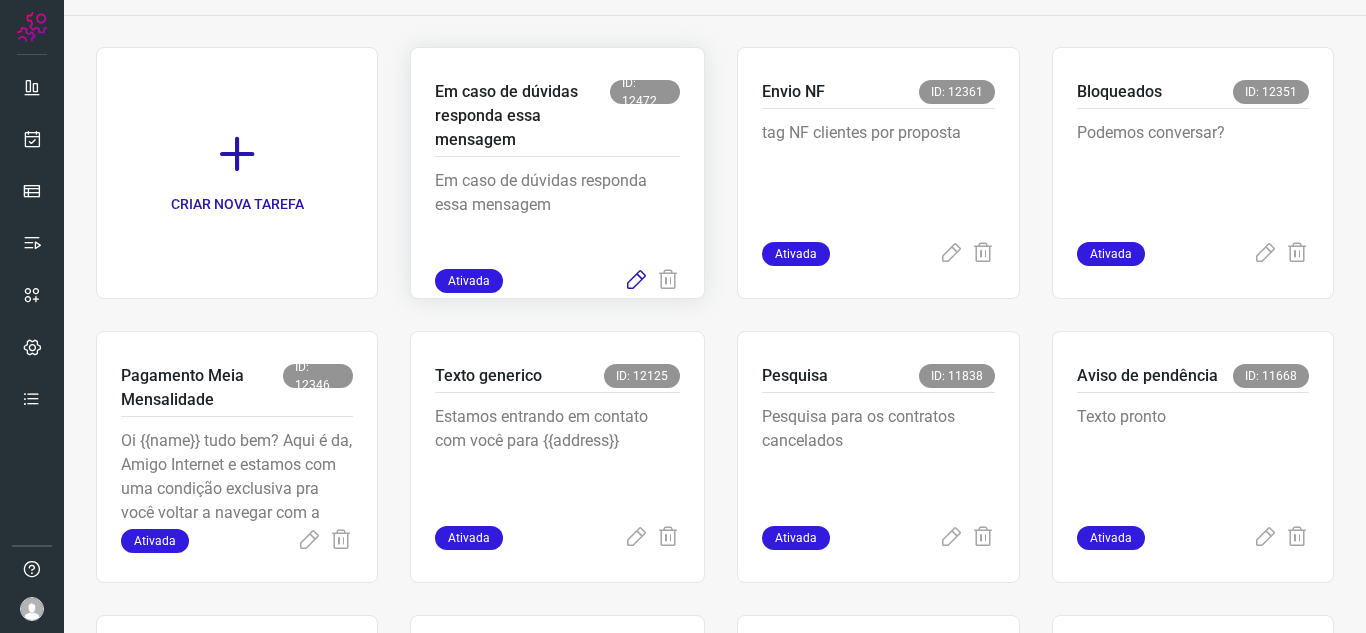 click at bounding box center (636, 281) 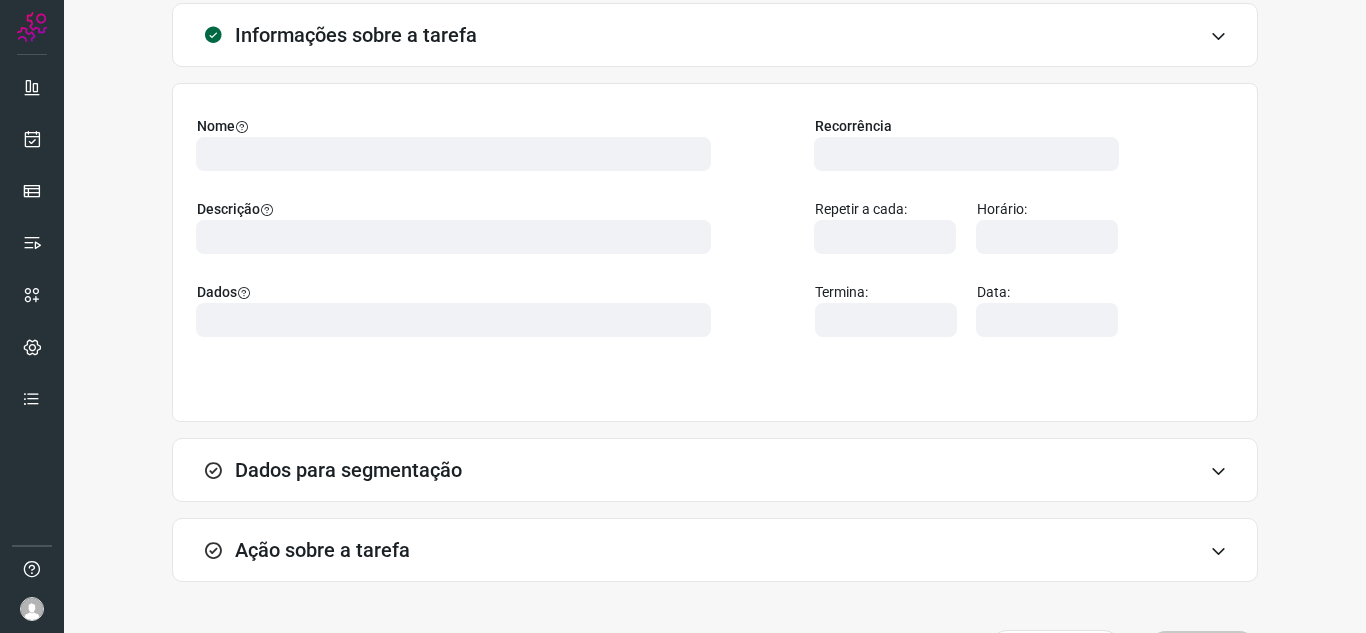 type on "569901" 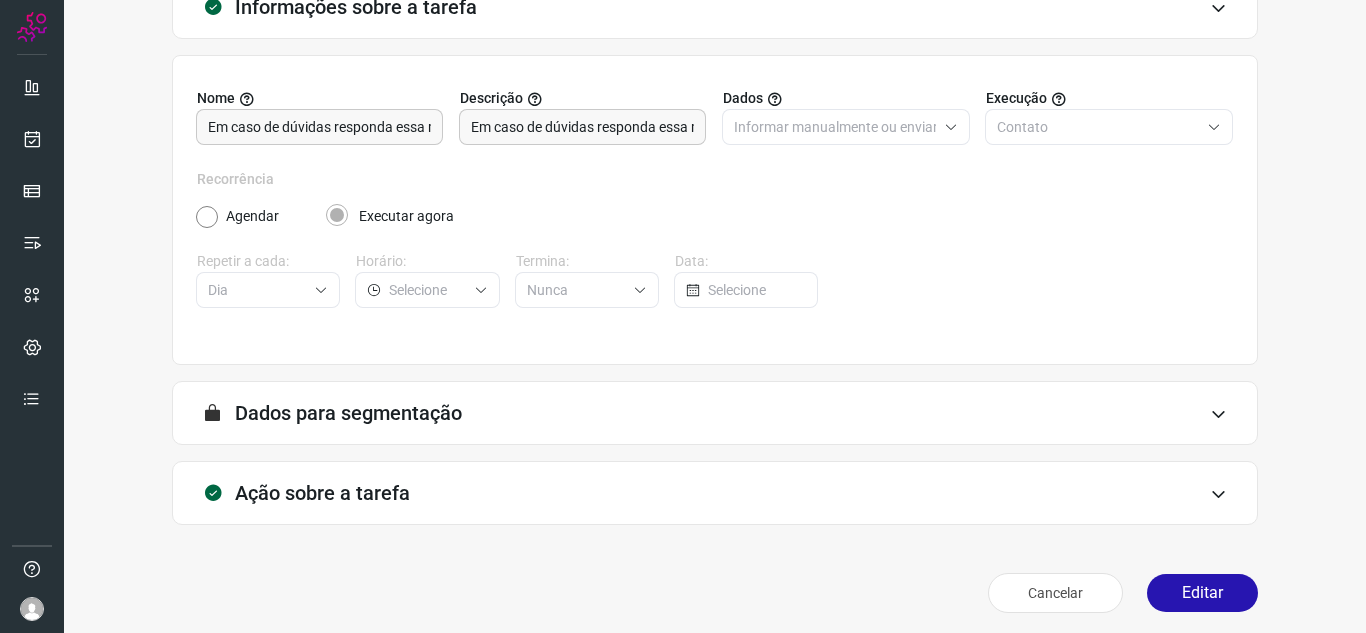 scroll, scrollTop: 148, scrollLeft: 0, axis: vertical 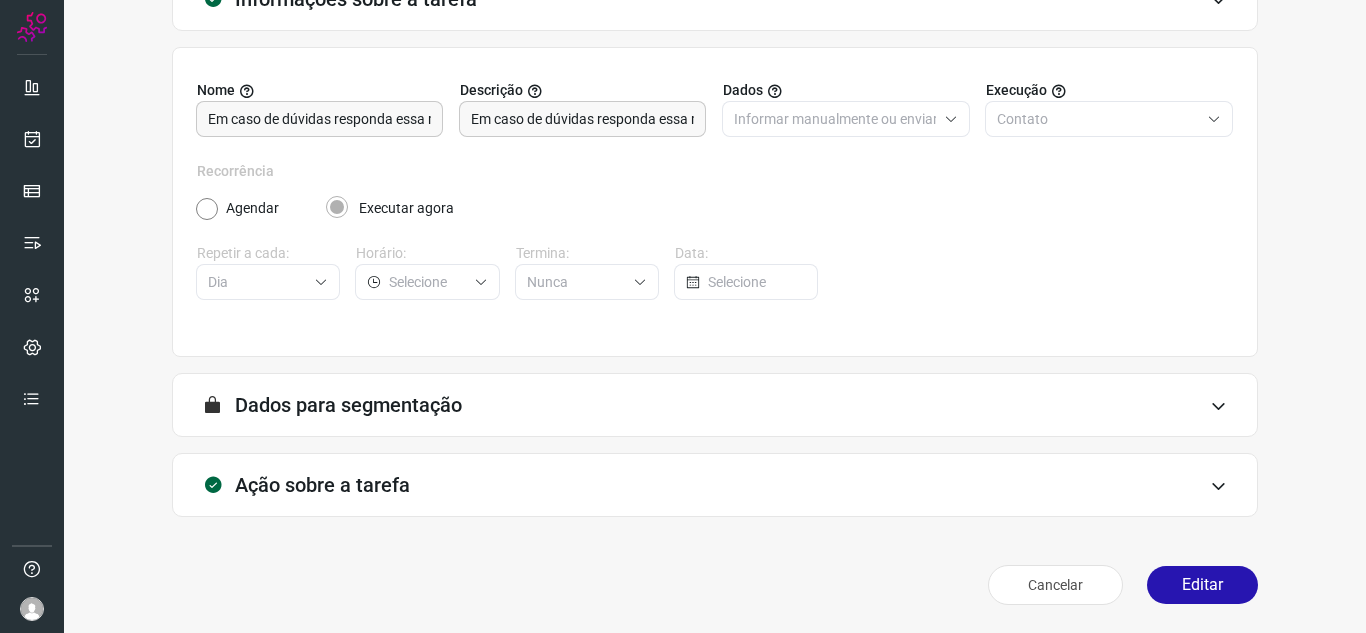 click on "Ação sobre a tarefa" at bounding box center [715, 485] 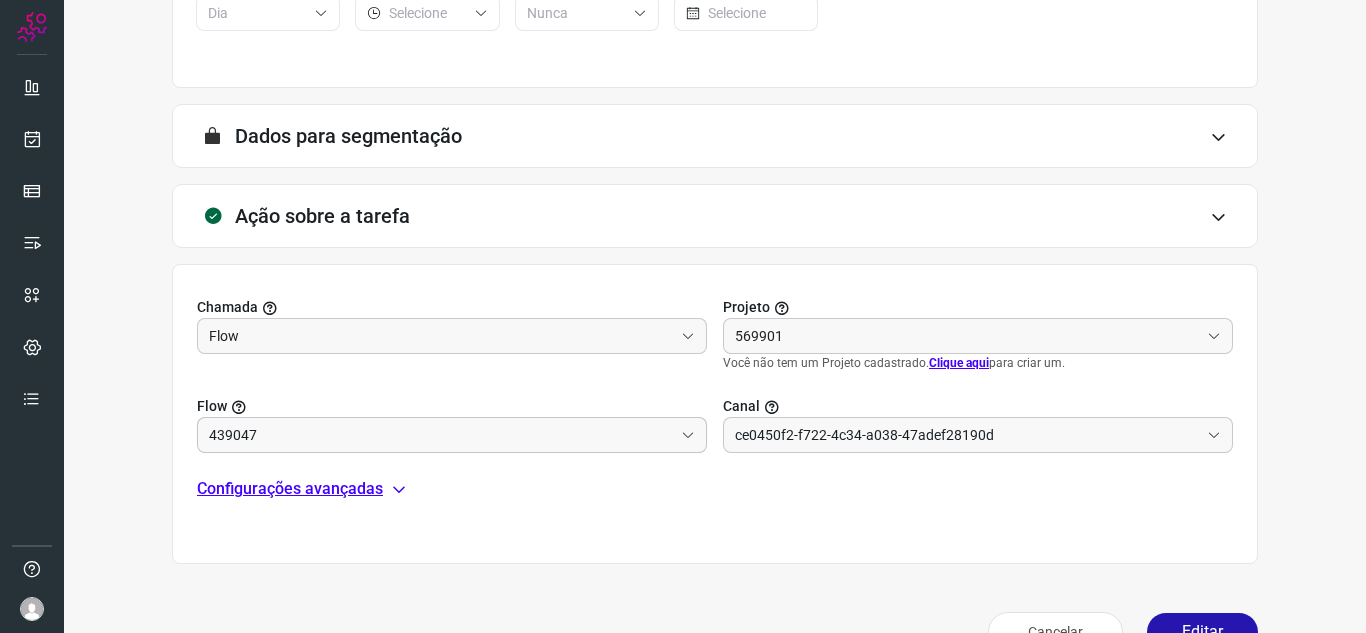 scroll, scrollTop: 464, scrollLeft: 0, axis: vertical 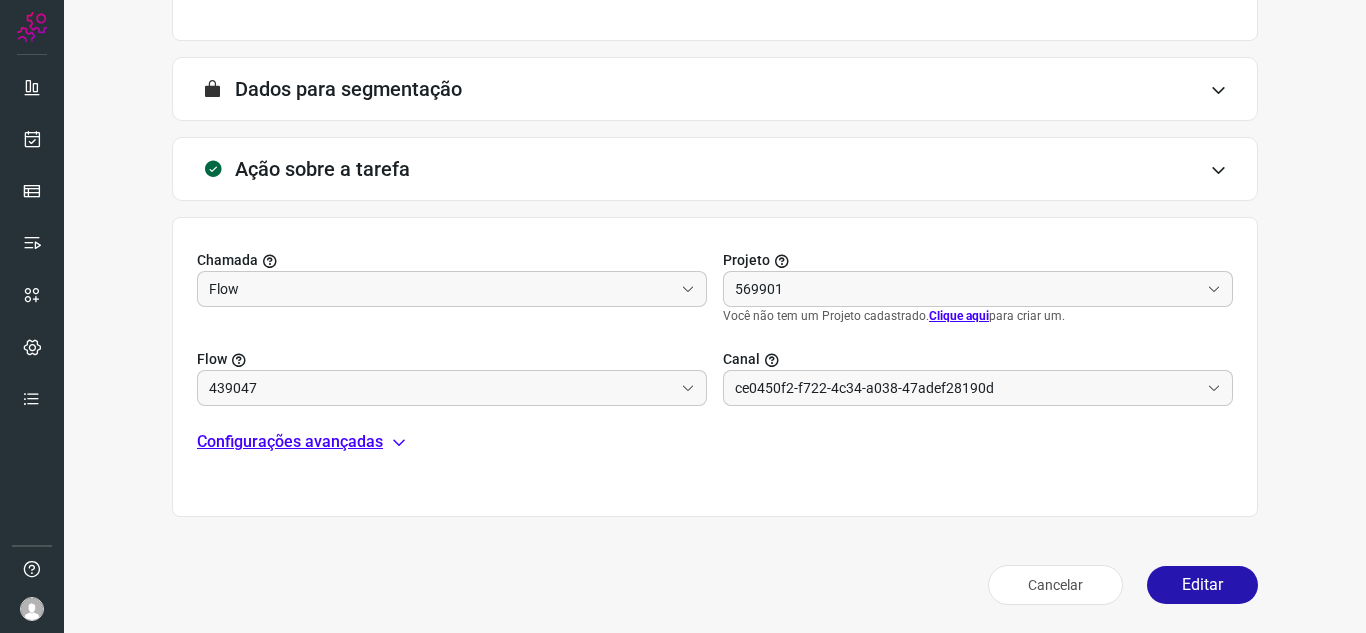 type on "Cobrança" 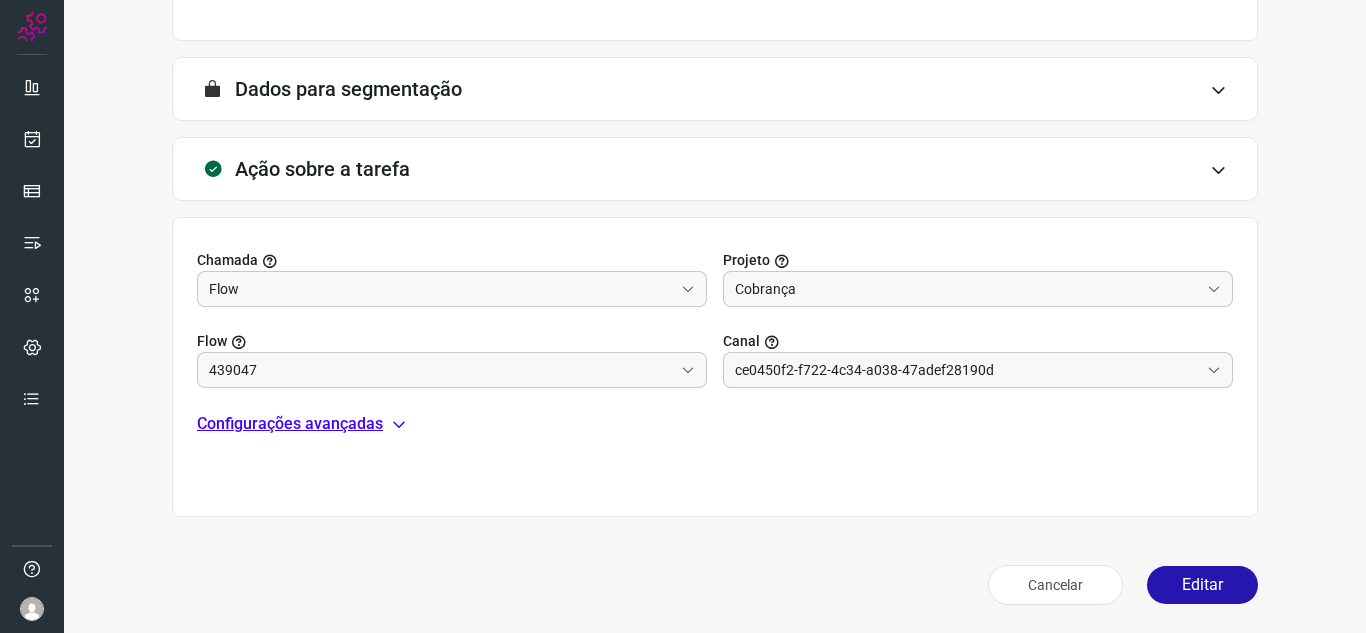 type on "Texto generico" 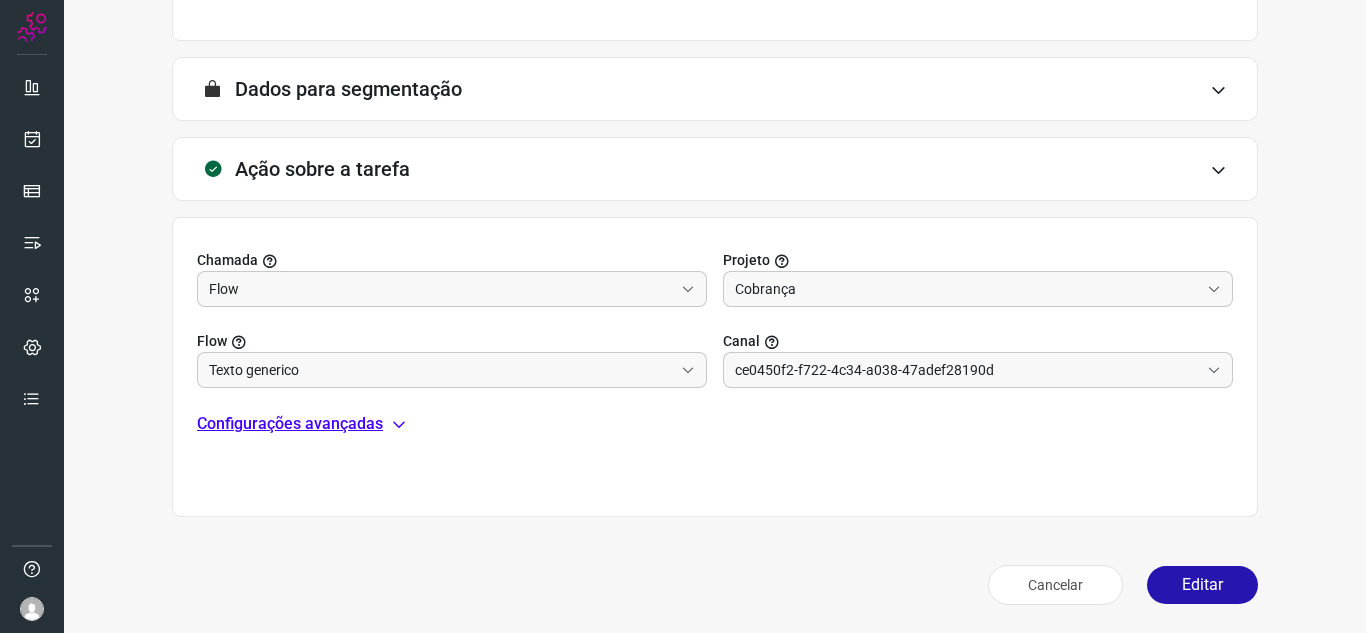 type on "Amigo 0800" 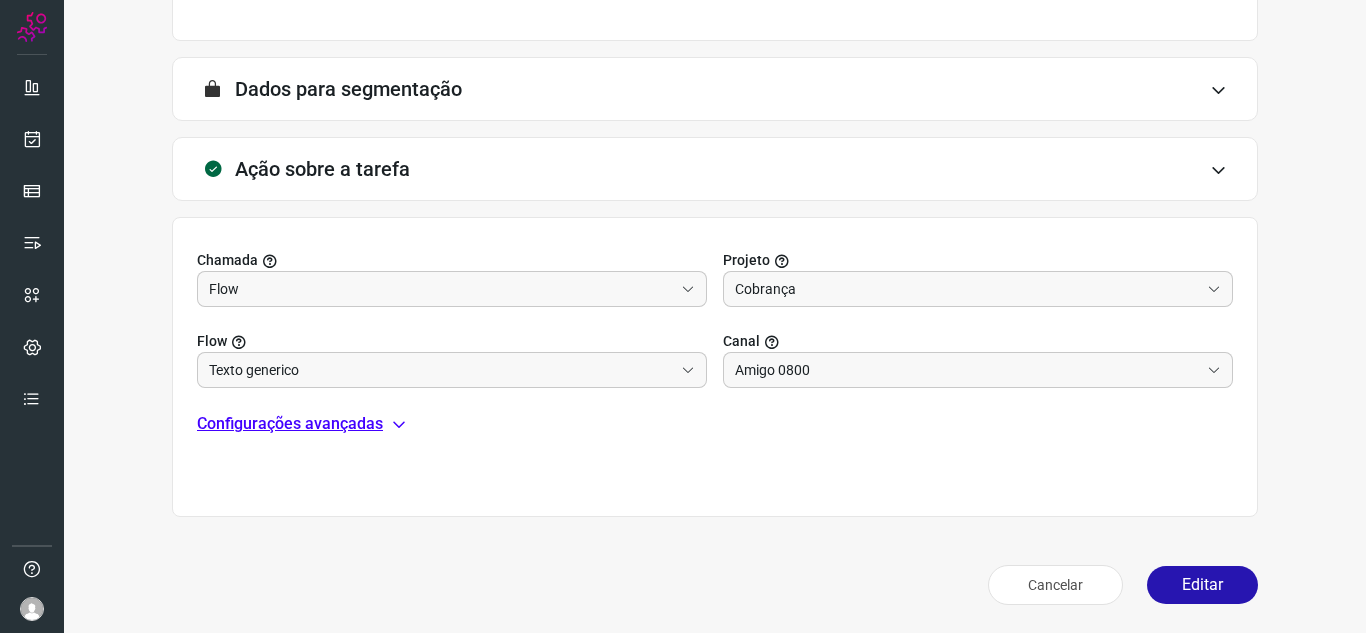 click on "Configurações avançadas" at bounding box center [290, 424] 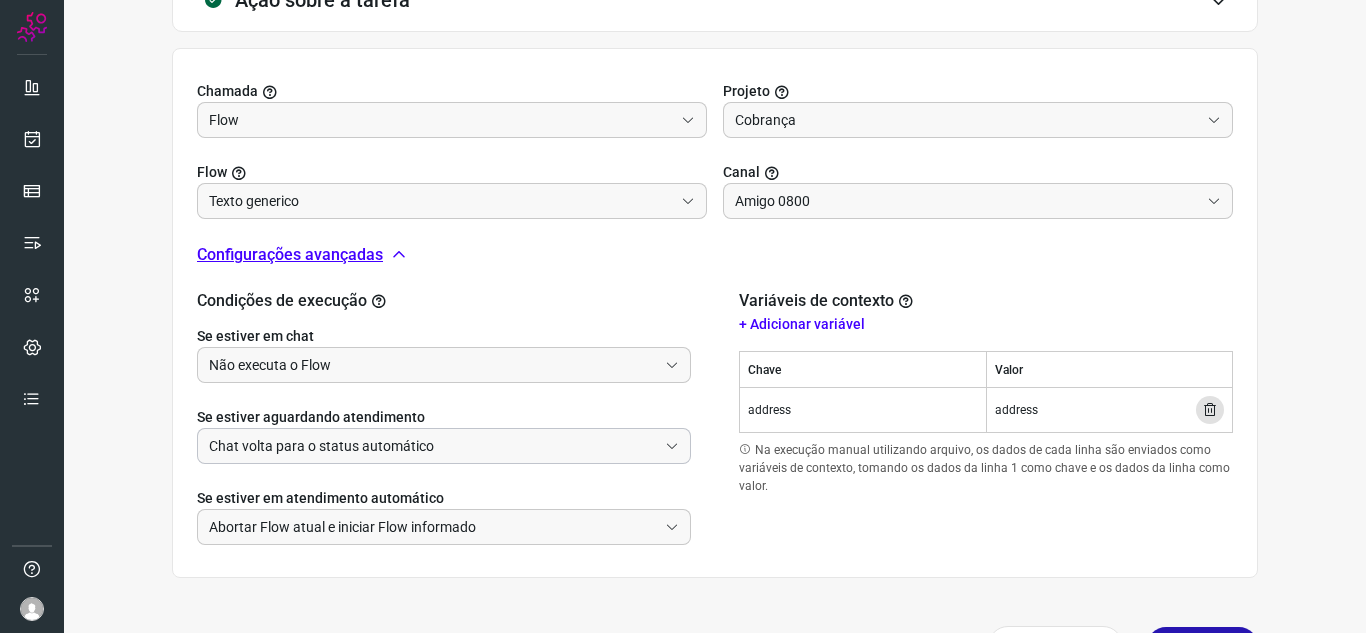 scroll, scrollTop: 664, scrollLeft: 0, axis: vertical 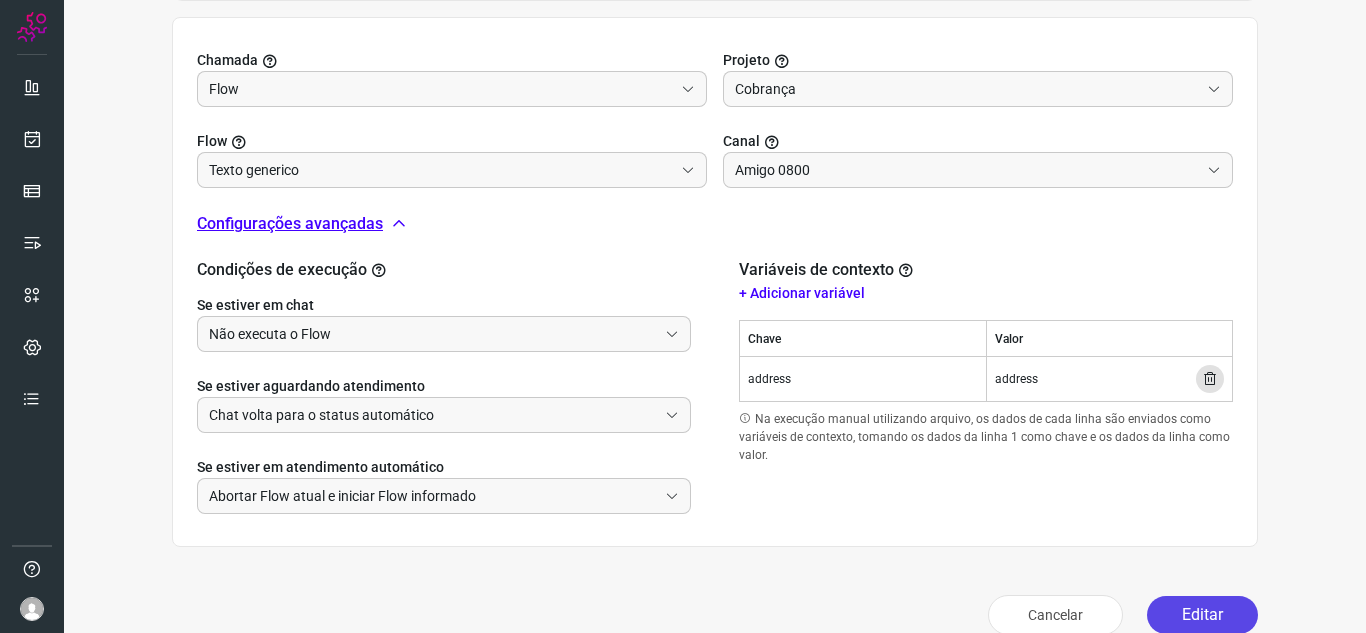 click on "Editar" at bounding box center (1202, 615) 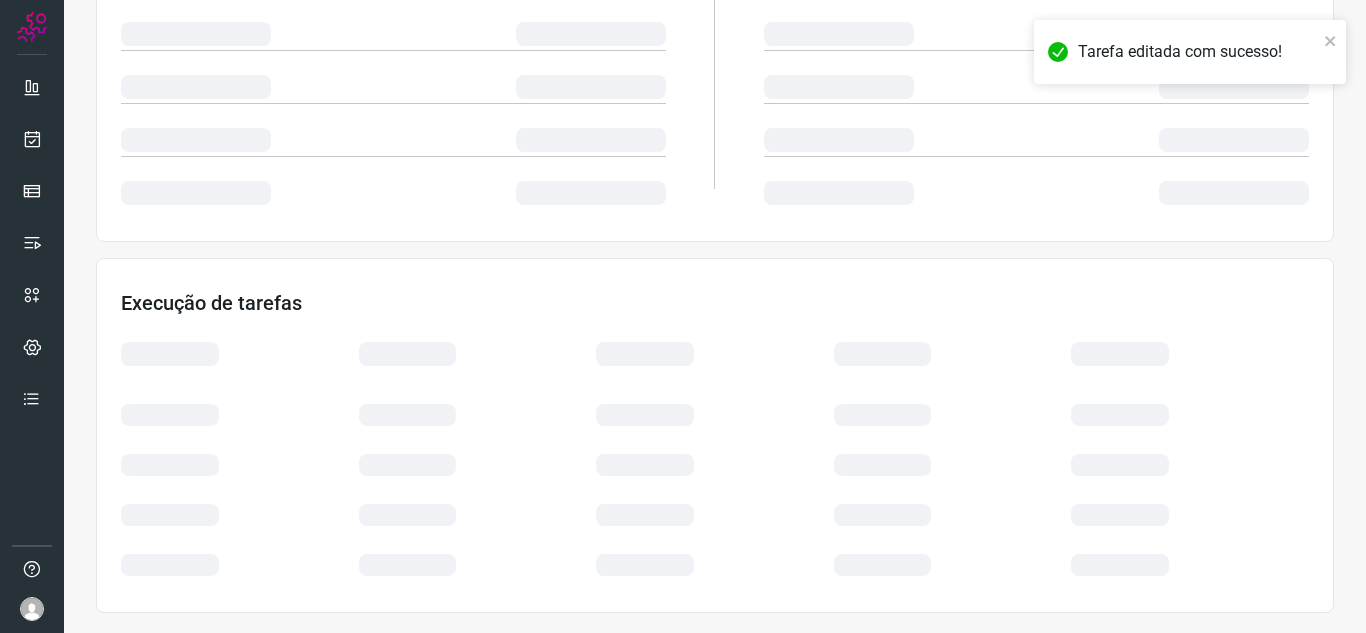 scroll, scrollTop: 400, scrollLeft: 0, axis: vertical 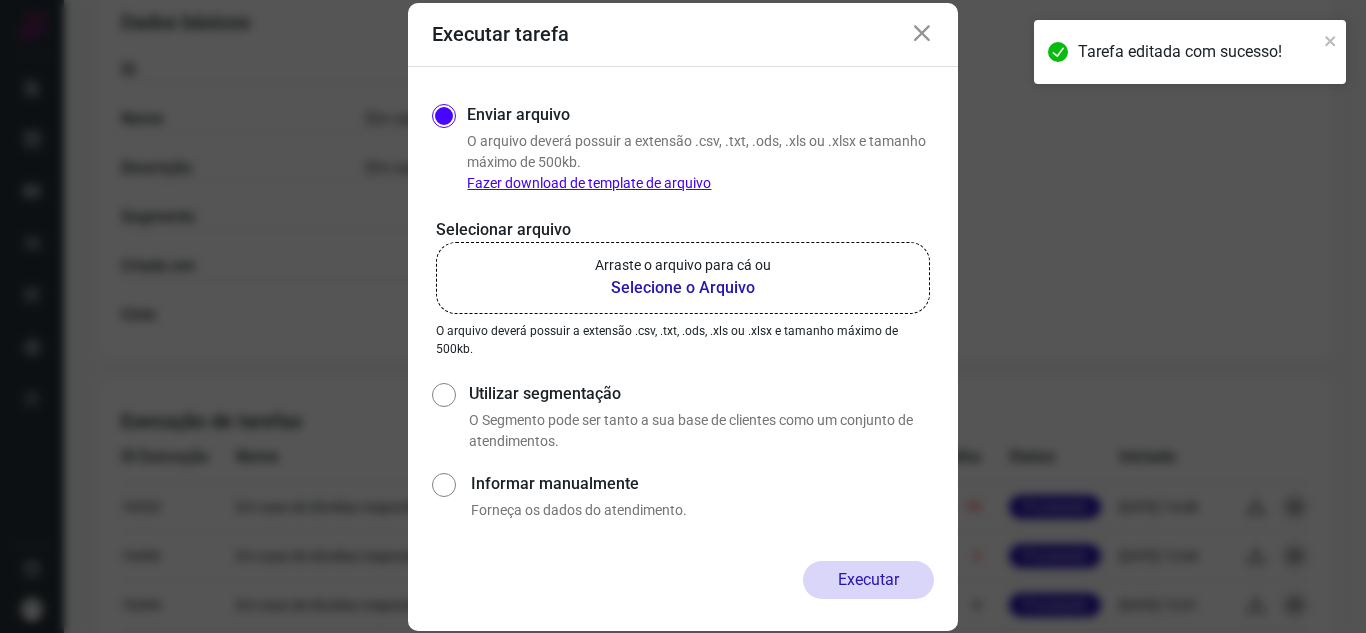 click on "Arraste o arquivo para cá ou" at bounding box center [683, 265] 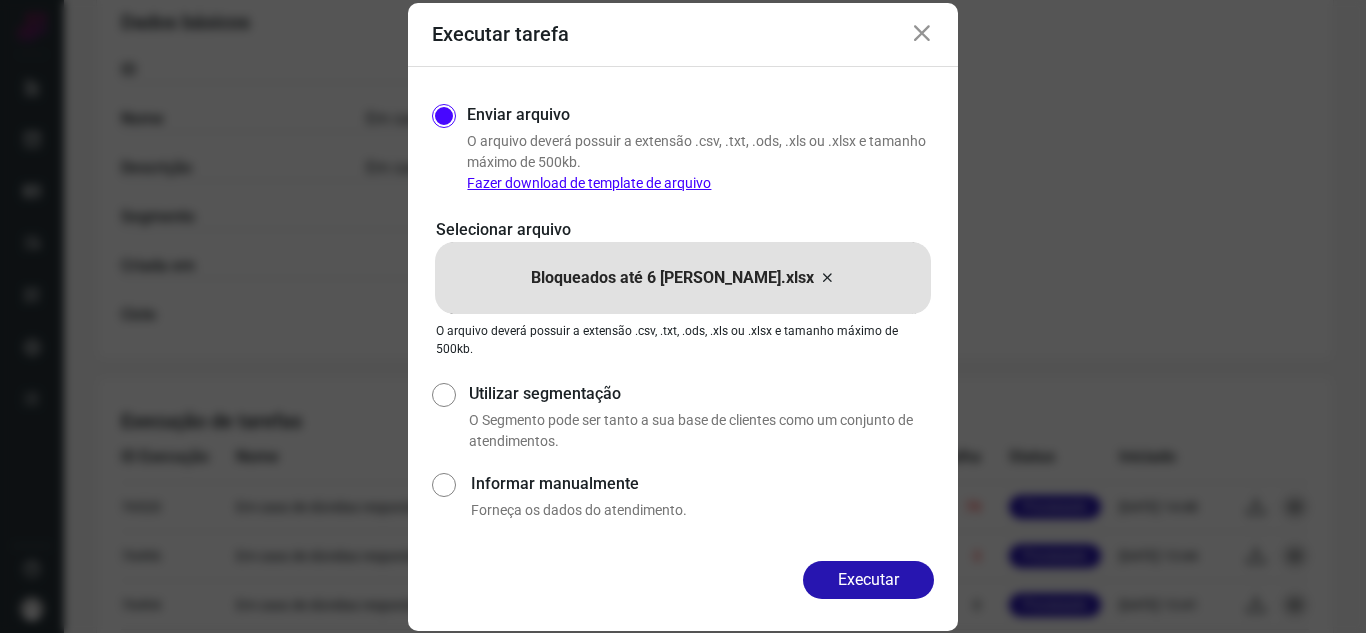 click on "Enviar arquivo  O arquivo deverá possuir a extensão .csv, .txt, .ods, .xls ou .xlsx e tamanho máximo de 500kb. Fazer download de template de arquivo Selecionar arquivo Bloqueados até 6 dias RS.xlsx Bloqueados até 6 dias RS.xlsx  O arquivo deverá possuir a extensão .csv, .txt, .ods, .xls ou .xlsx e tamanho máximo de 500kb.  Utilizar segmentação  O Segmento pode ser tanto a sua base de clientes como um conjunto de atendimentos.  Informar manualmente  Forneça os dados do atendimento." at bounding box center [683, 314] 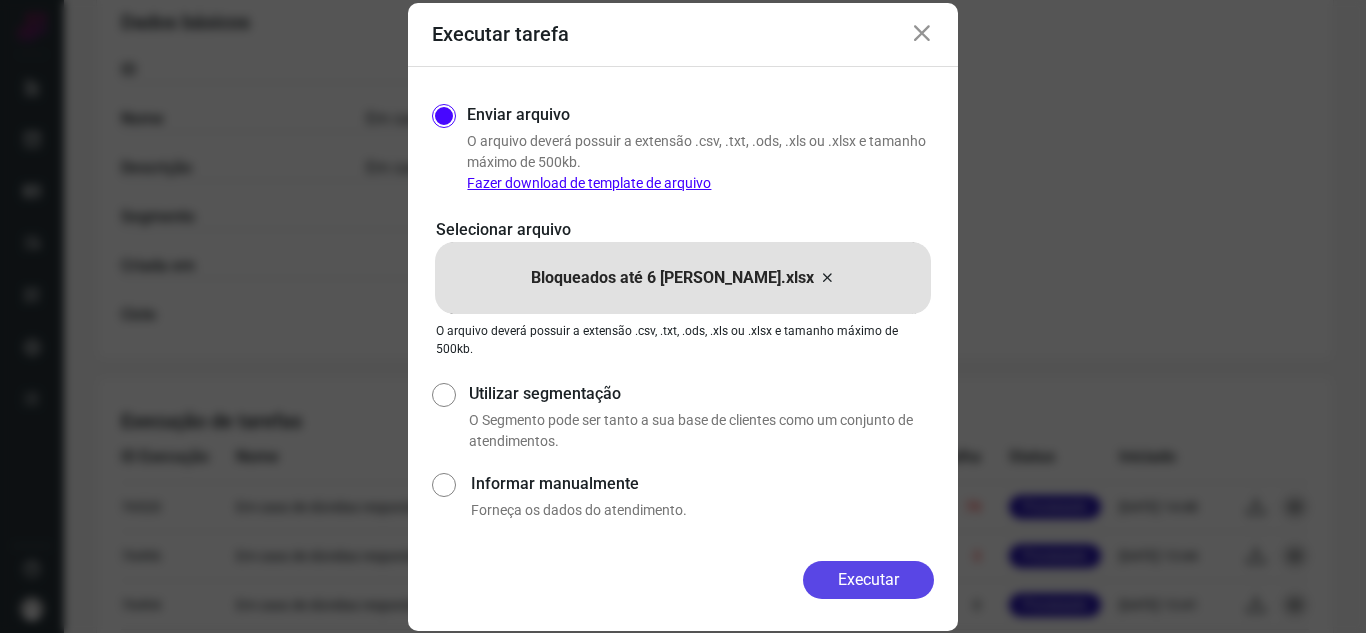 click on "Executar" at bounding box center (868, 580) 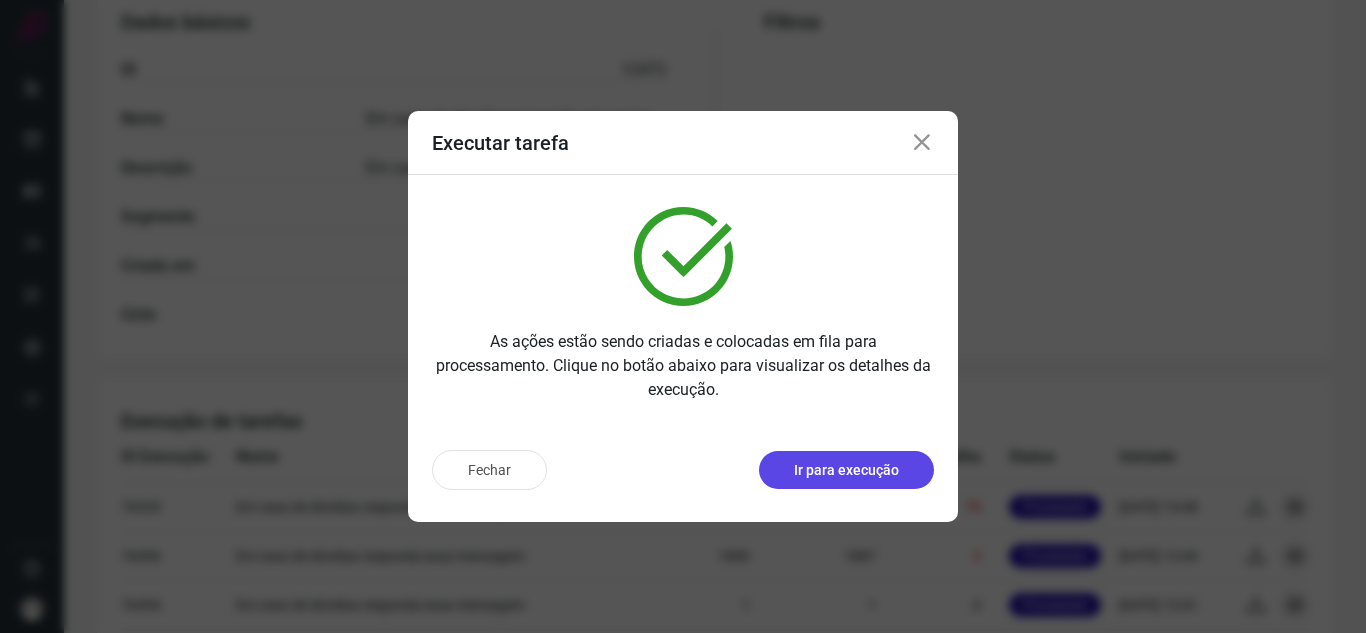 click on "Ir para execução" at bounding box center (846, 470) 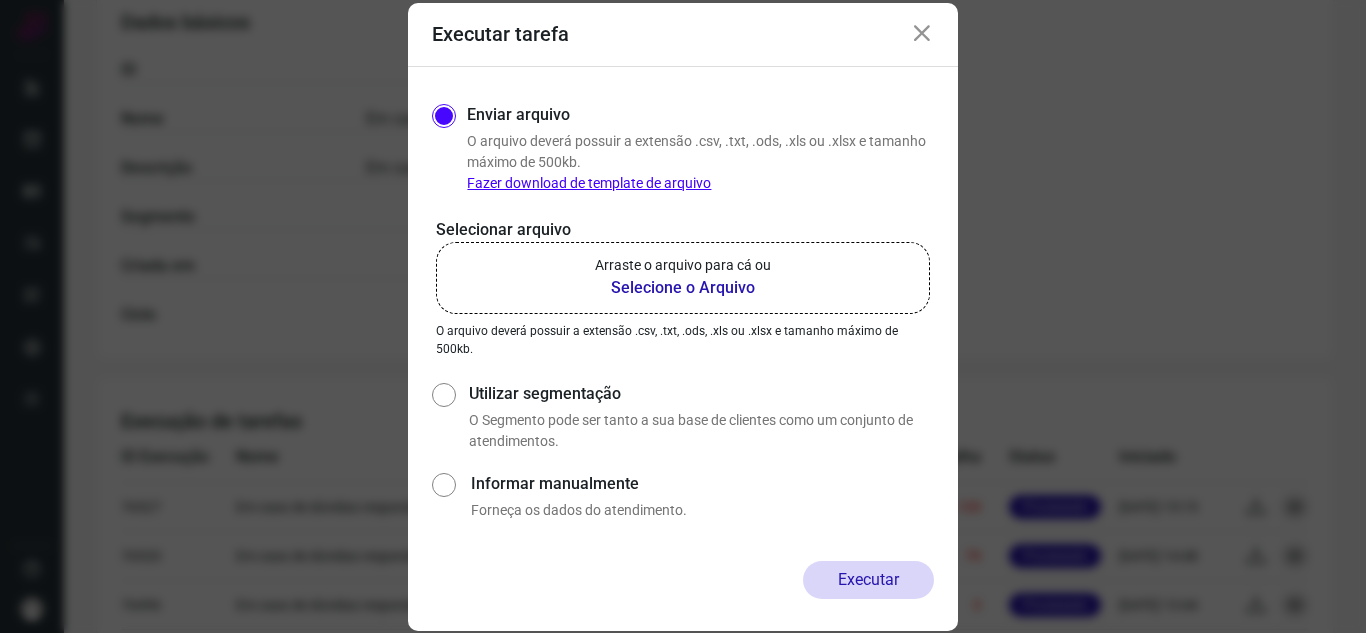 click on "Selecione o Arquivo" at bounding box center (683, 288) 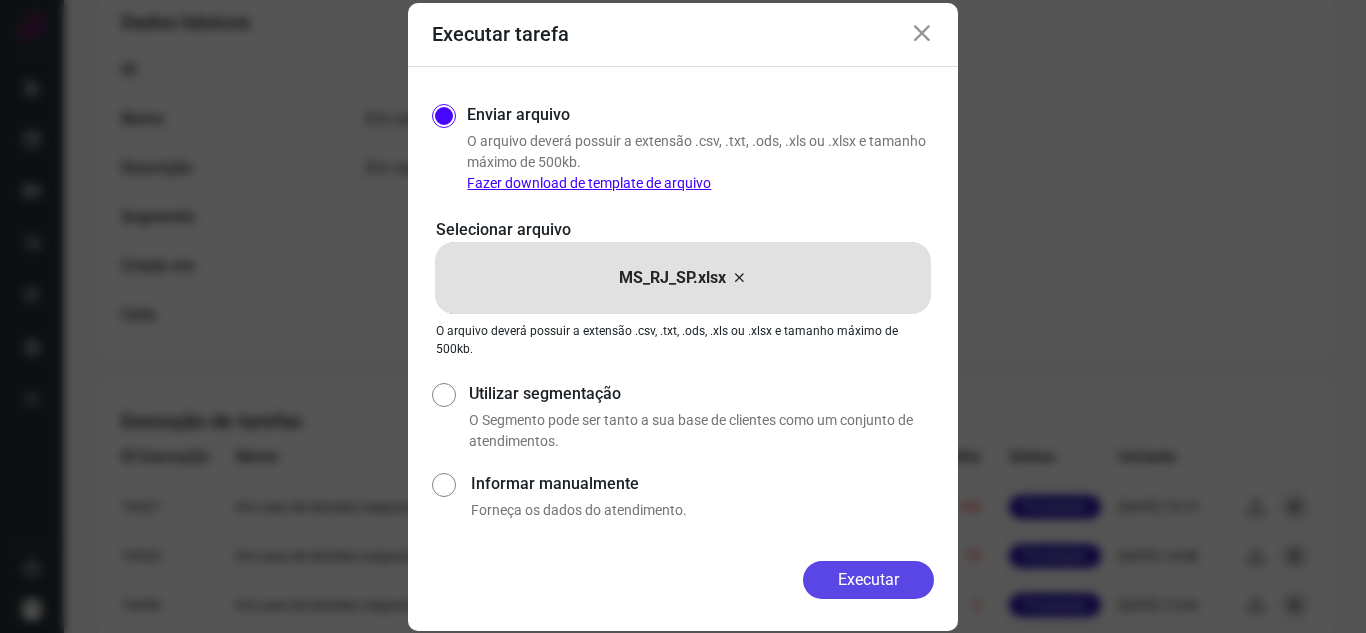click on "Executar" at bounding box center [868, 580] 